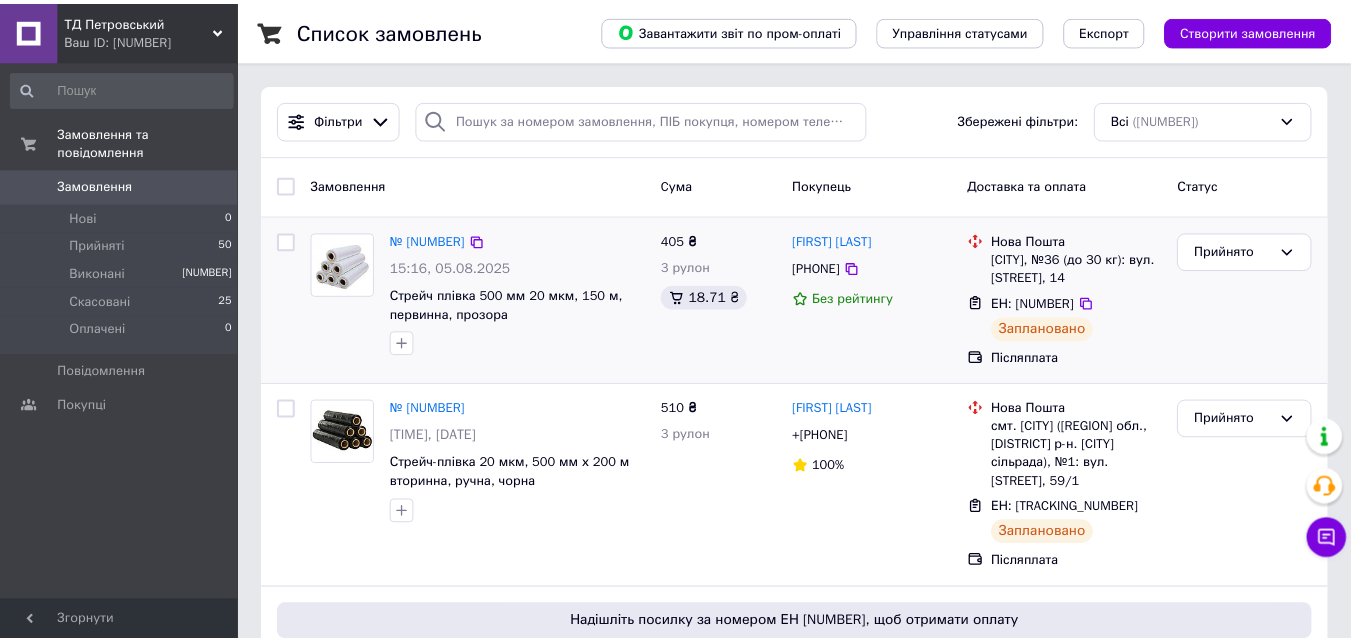 scroll, scrollTop: 0, scrollLeft: 0, axis: both 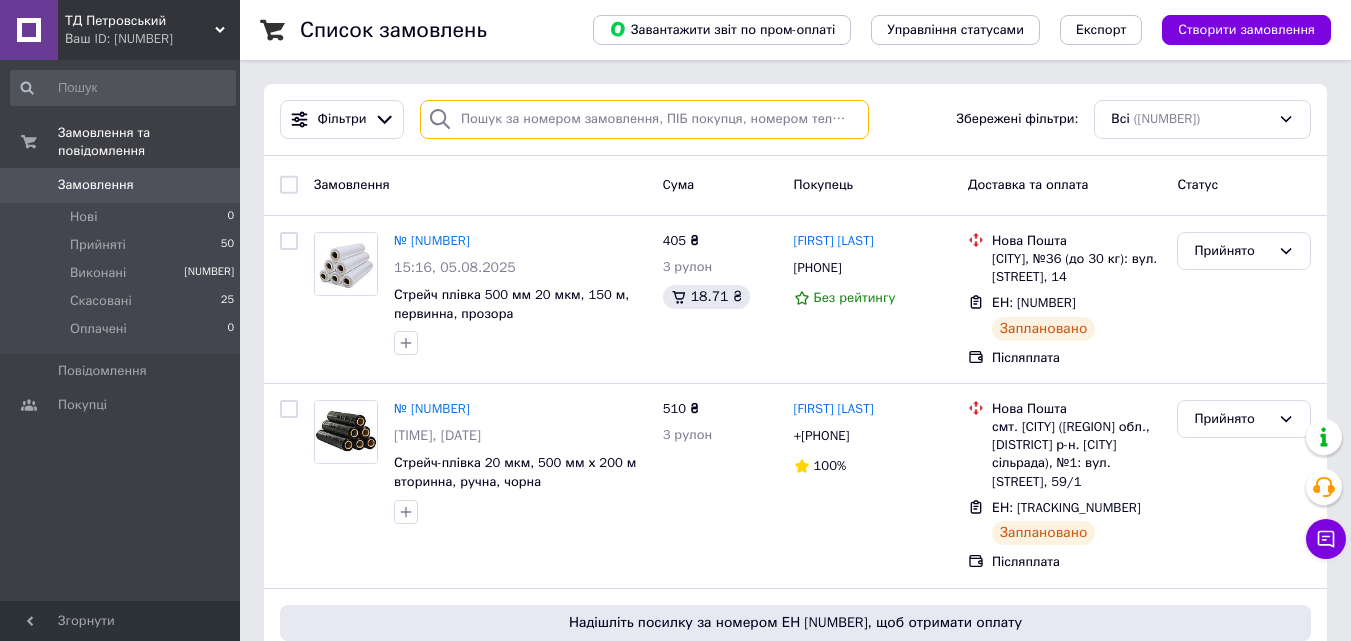 click at bounding box center (644, 119) 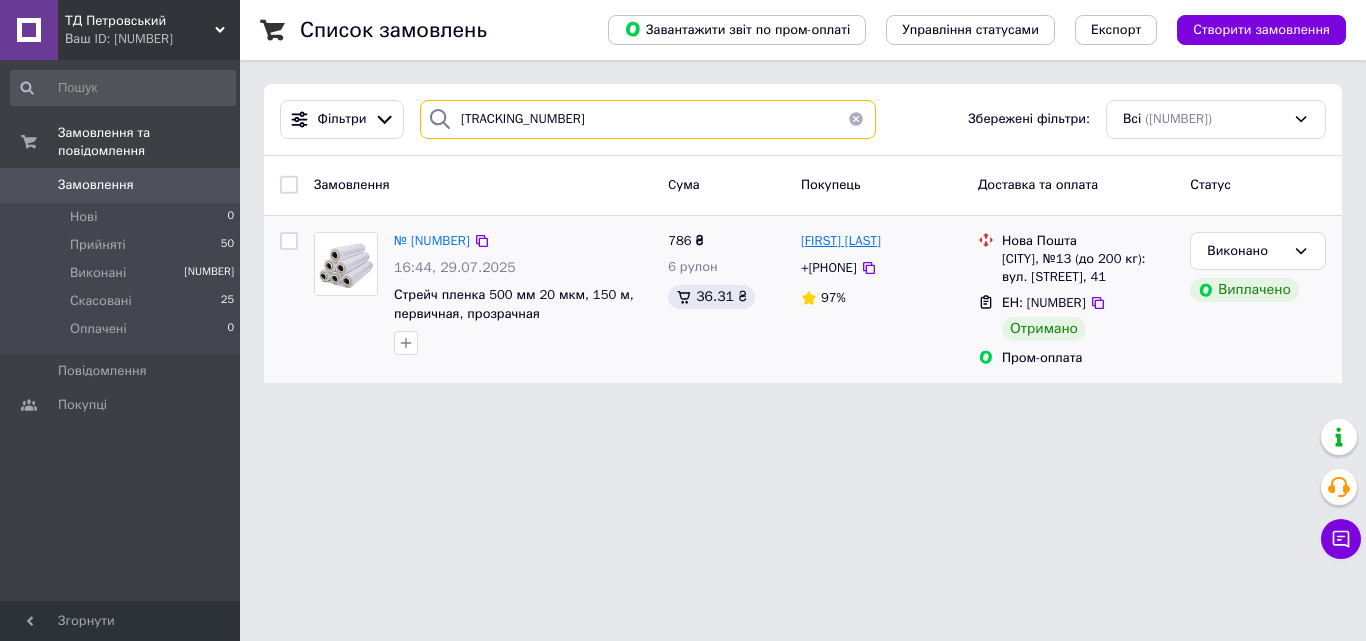 type on "[TRACKING_NUMBER]" 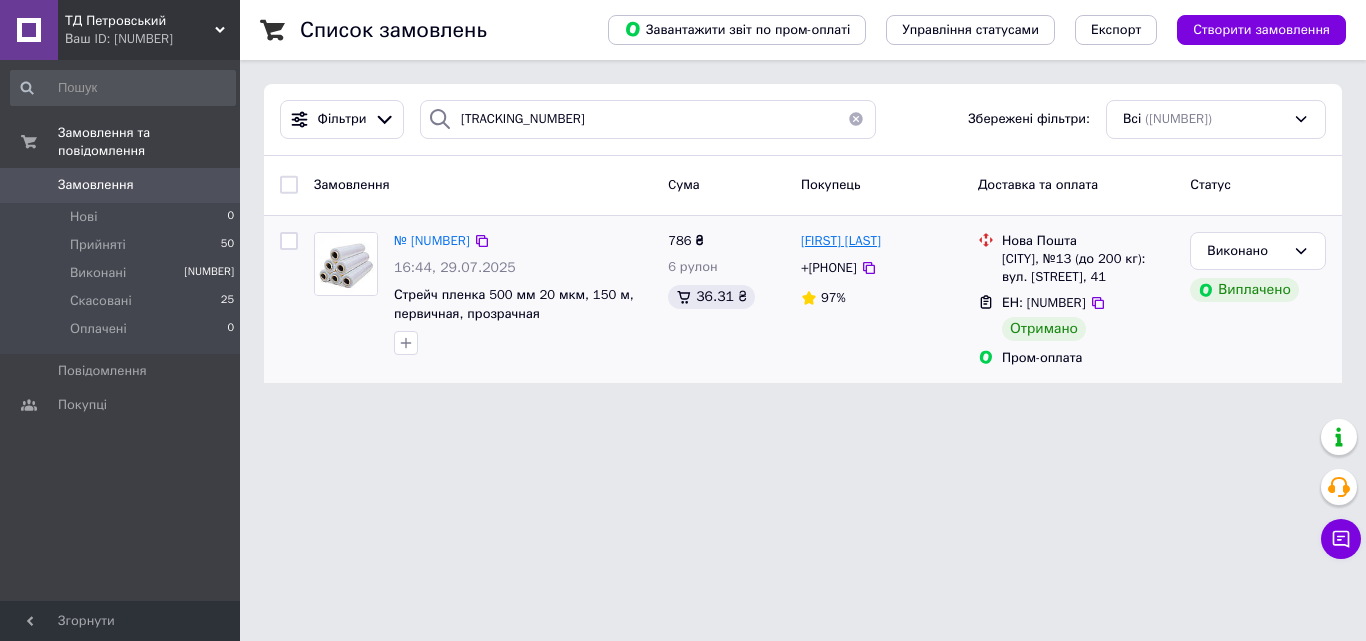 click on "[FIRST] [LAST]" at bounding box center (841, 240) 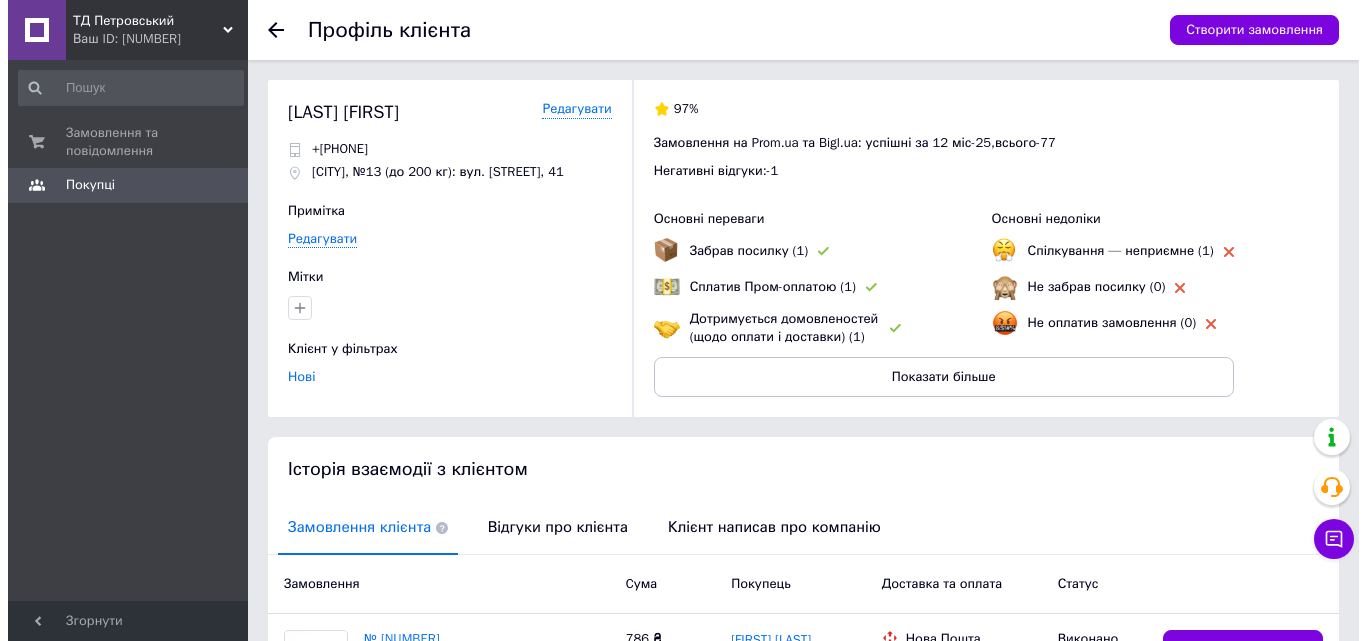 scroll, scrollTop: 266, scrollLeft: 0, axis: vertical 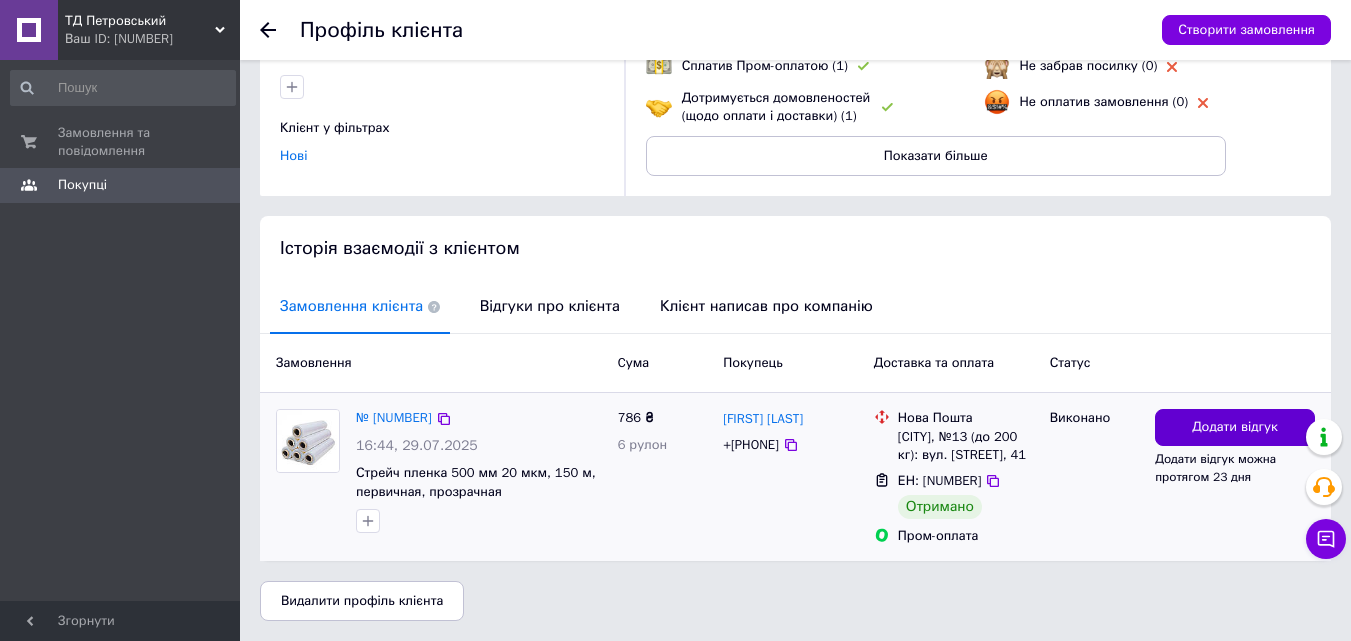 click on "Додати відгук" at bounding box center (1235, 427) 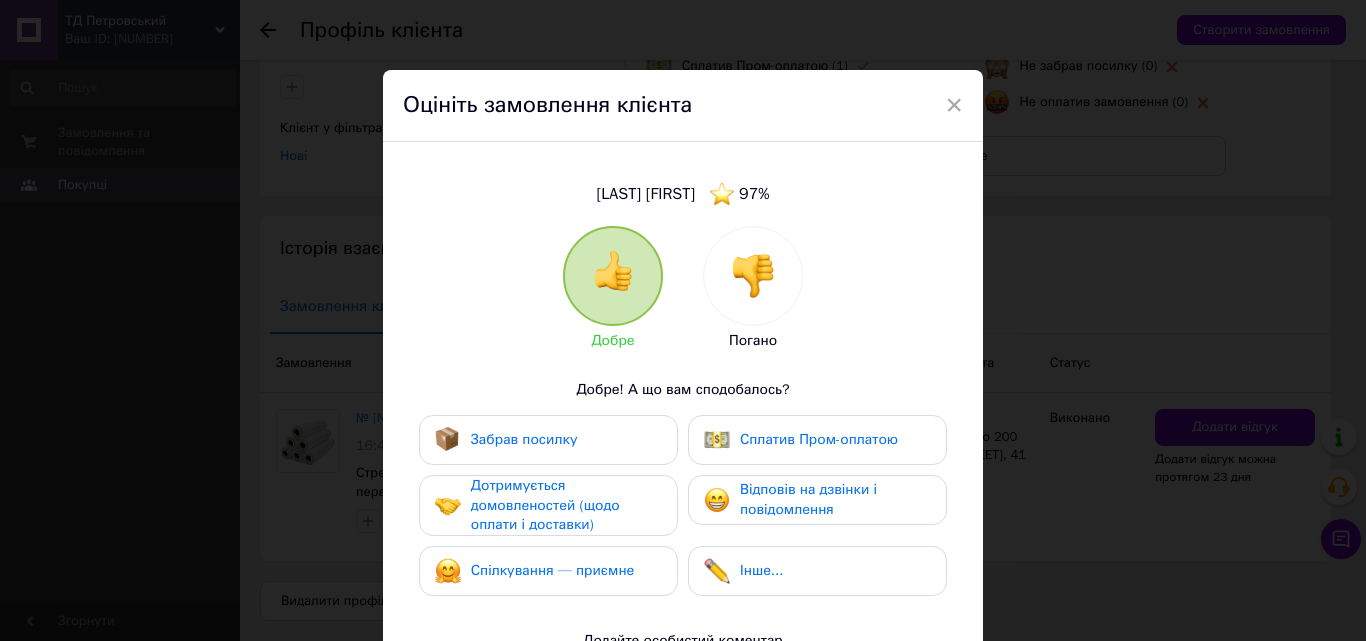 scroll, scrollTop: 352, scrollLeft: 0, axis: vertical 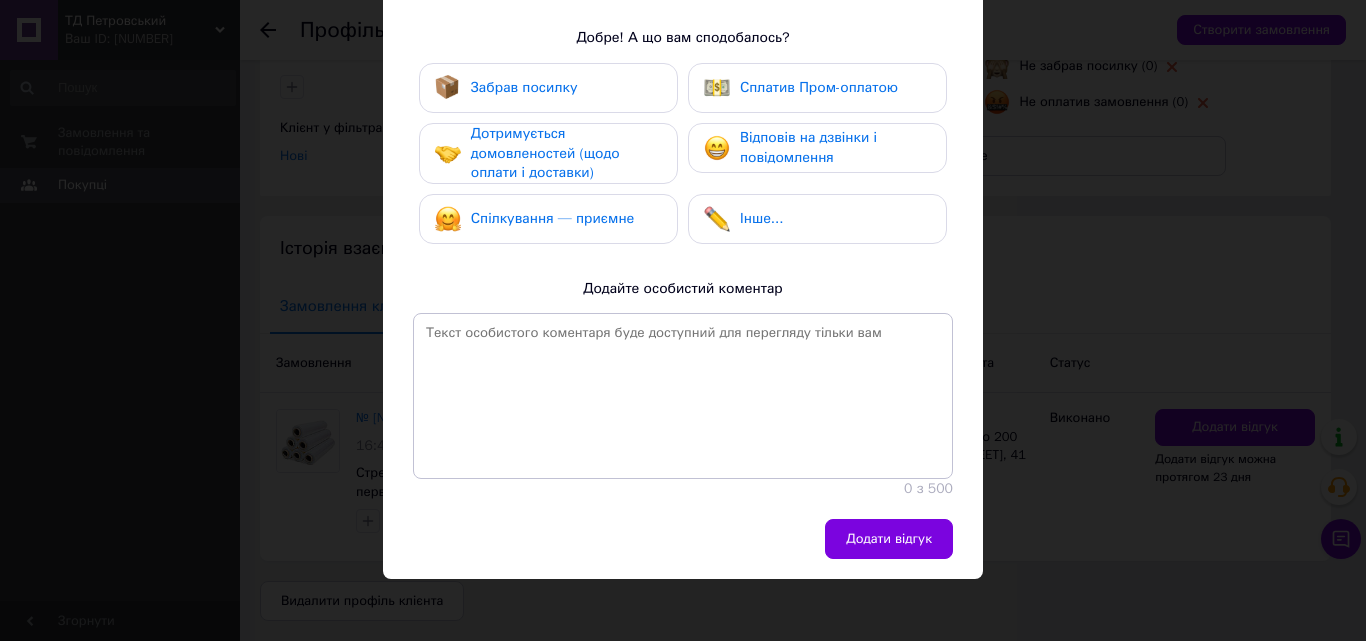 click on "Забрав посилку" at bounding box center (524, 87) 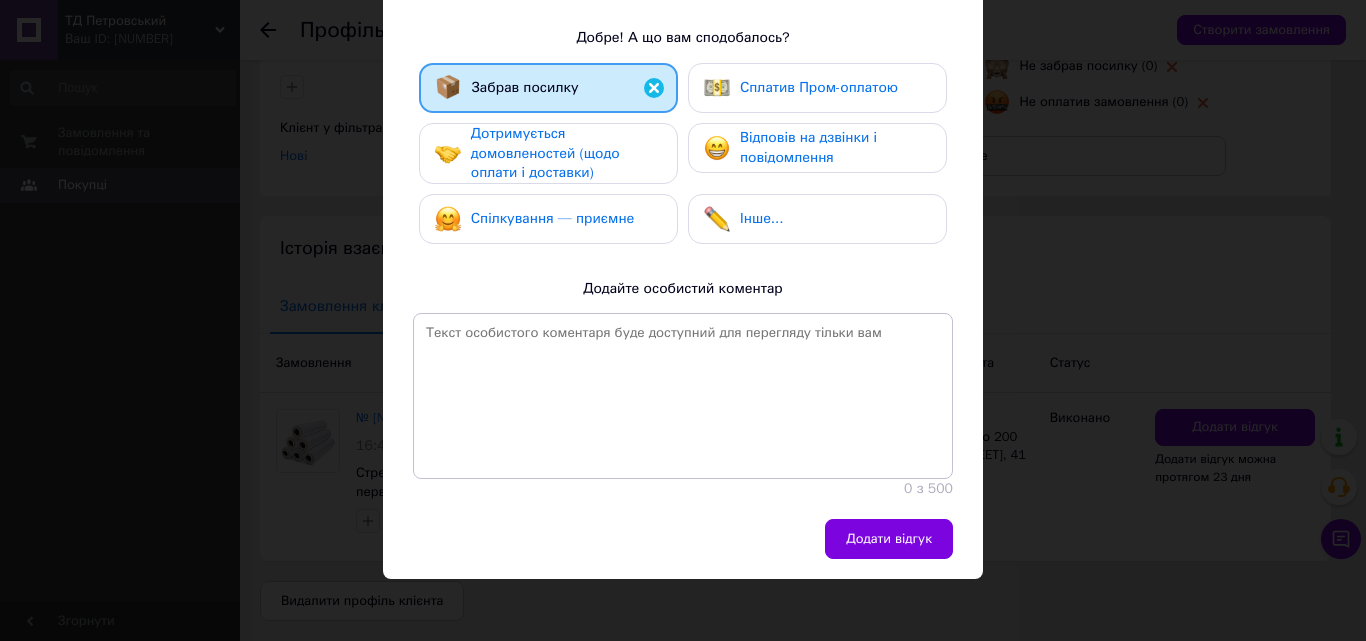 click on "Дотримується домовленостей (щодо оплати і доставки)" at bounding box center [545, 153] 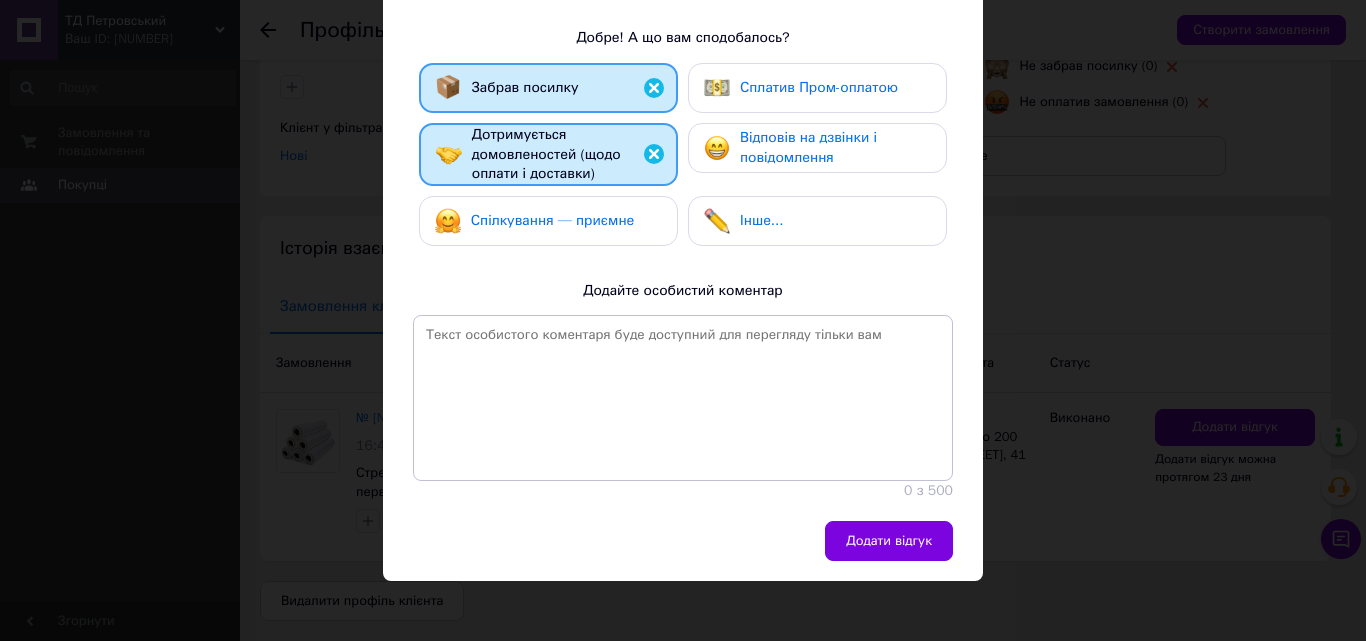 drag, startPoint x: 585, startPoint y: 228, endPoint x: 862, endPoint y: 137, distance: 291.56476 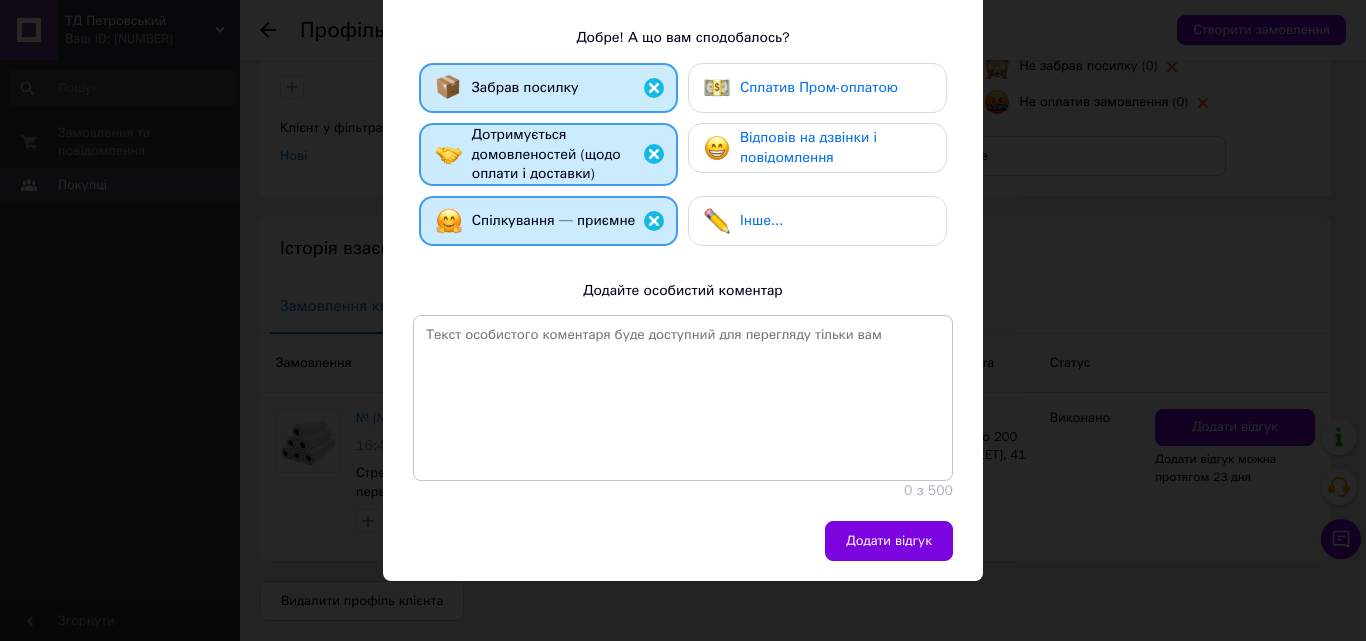 click on "Відповів на дзвінки і повідомлення" at bounding box center [808, 147] 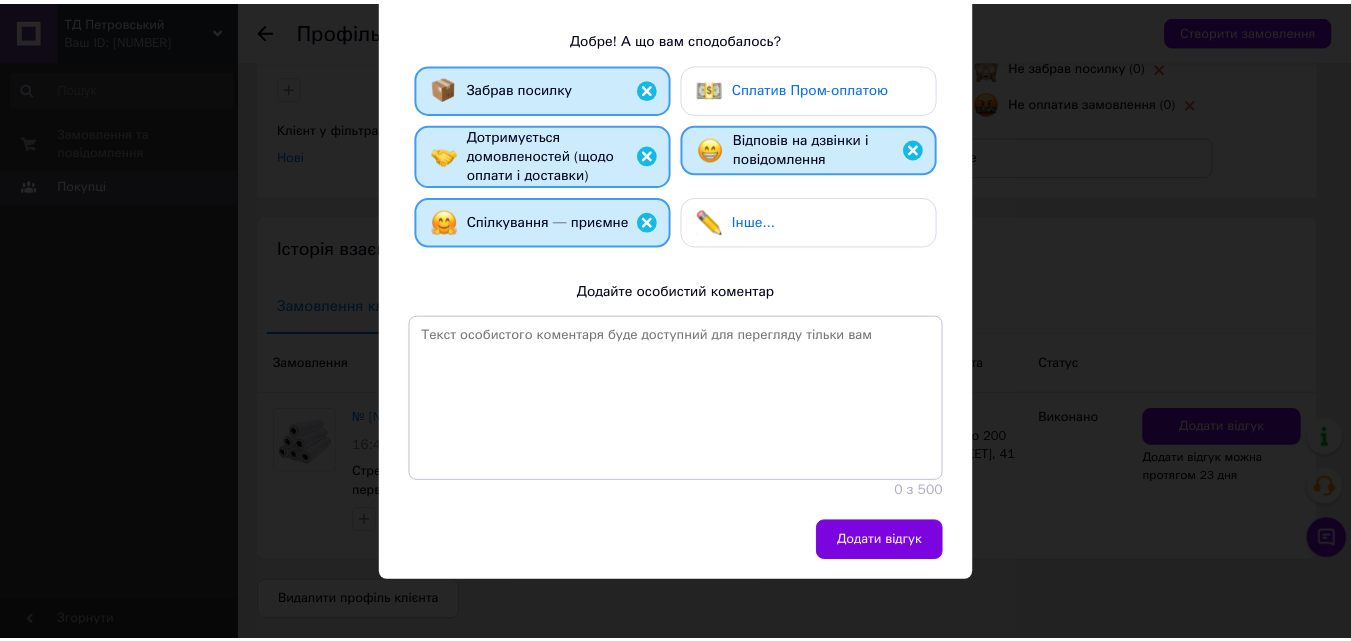 scroll, scrollTop: 354, scrollLeft: 0, axis: vertical 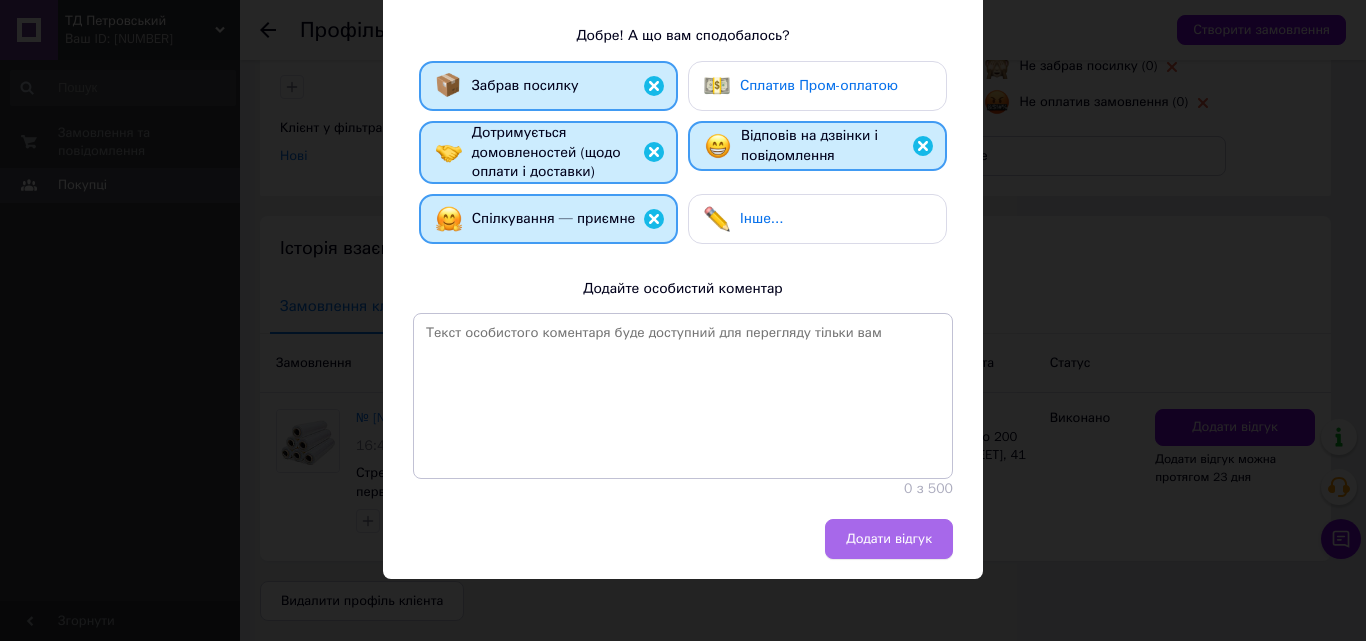 click on "Додати відгук" at bounding box center [889, 539] 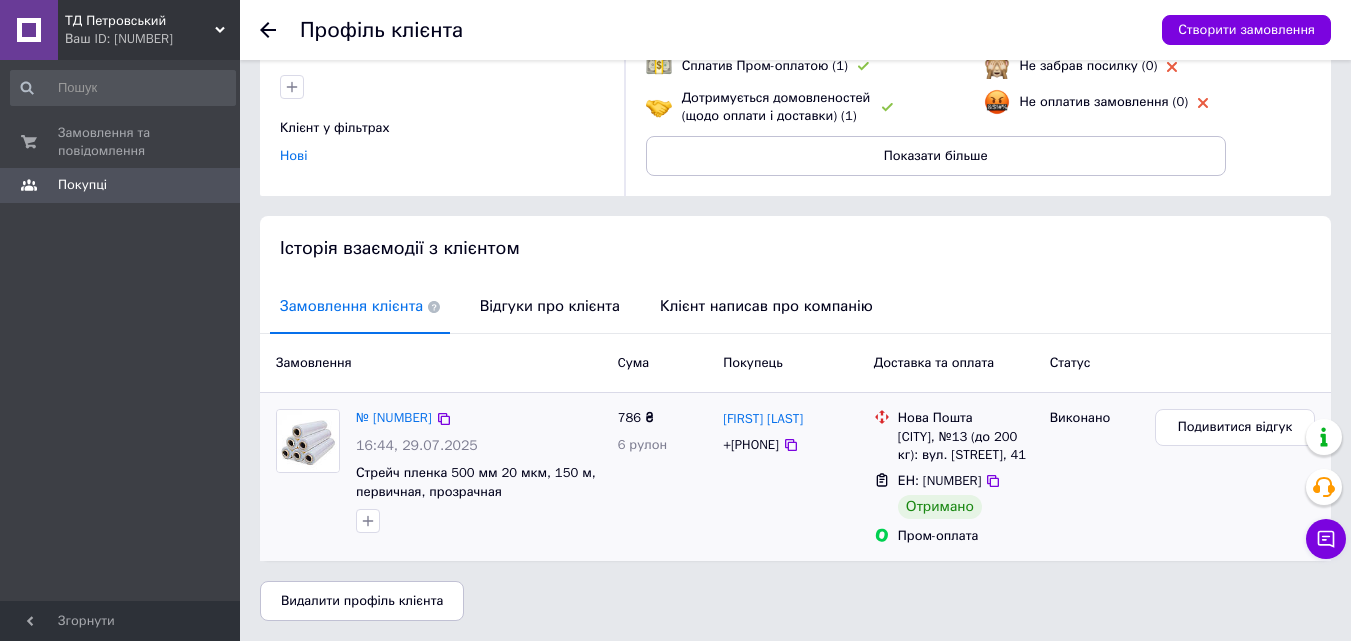 drag, startPoint x: 413, startPoint y: 369, endPoint x: 407, endPoint y: 404, distance: 35.510563 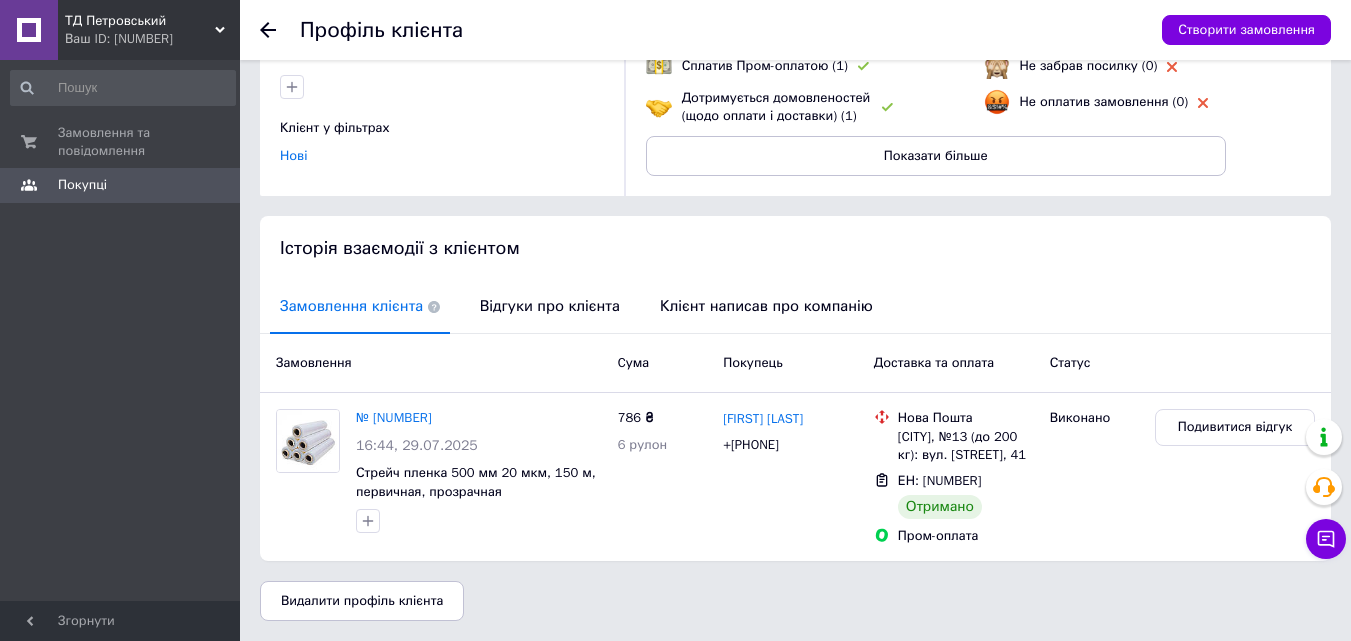 click on "№ [NUMBER]" at bounding box center [394, 417] 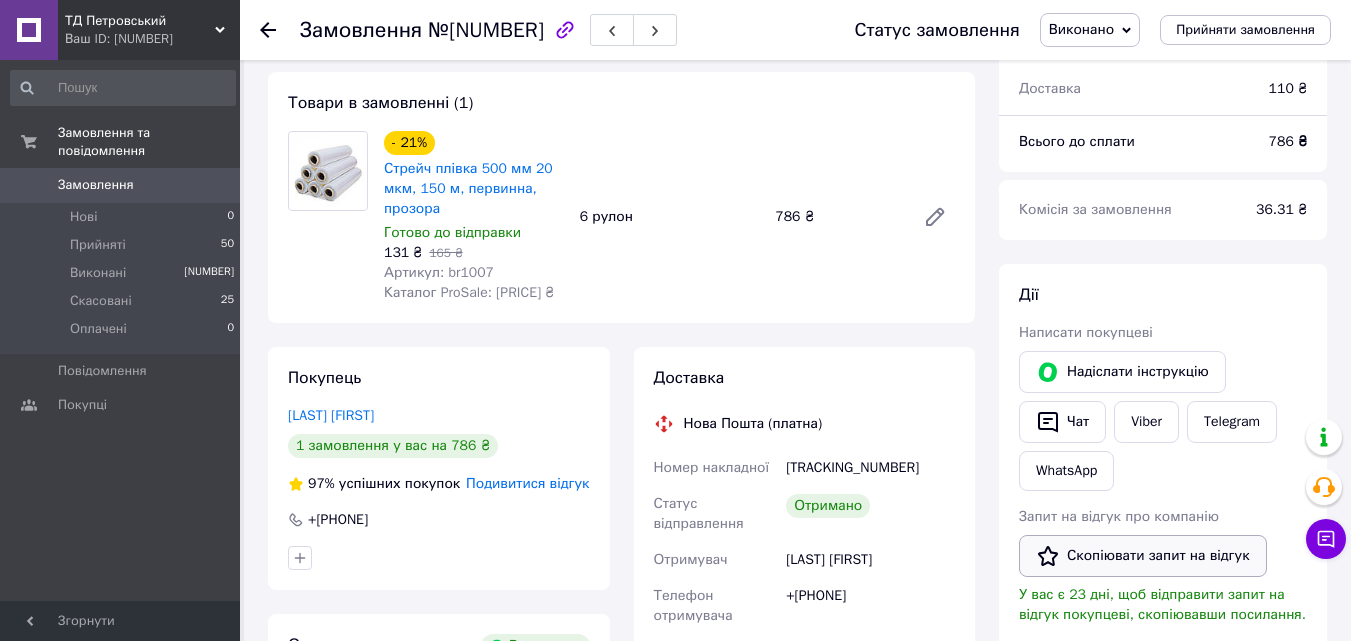 scroll, scrollTop: 200, scrollLeft: 0, axis: vertical 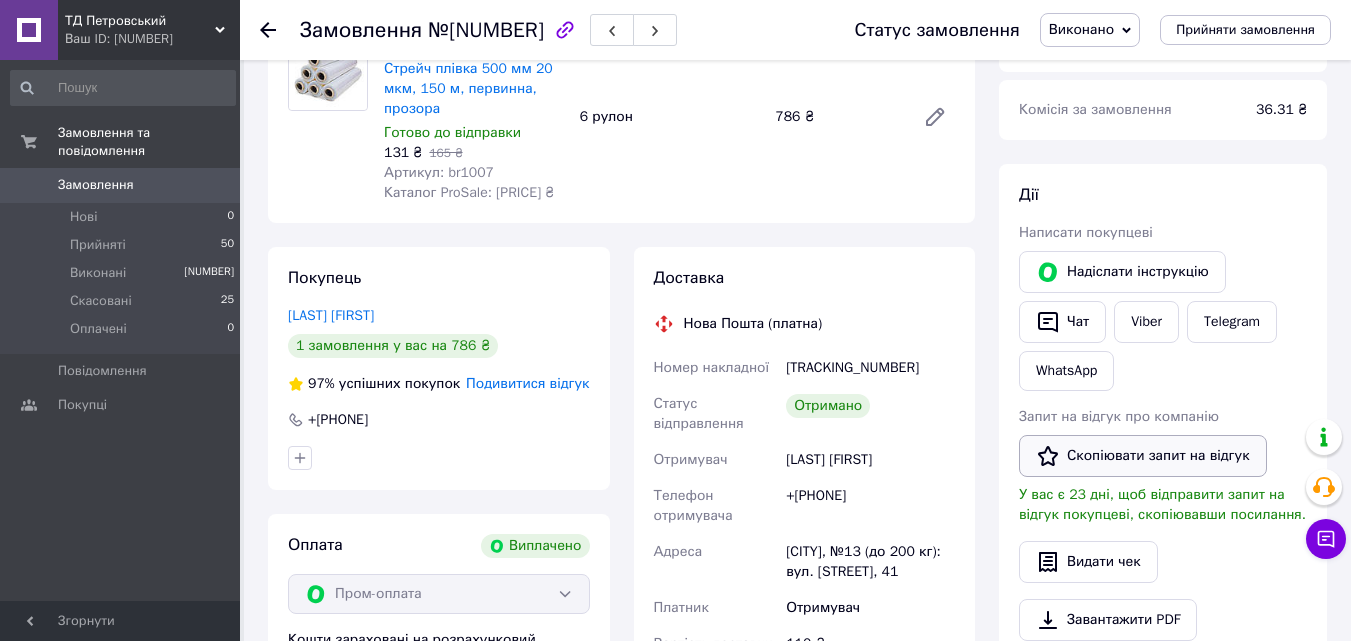 click on "Скопіювати запит на відгук" at bounding box center [1143, 456] 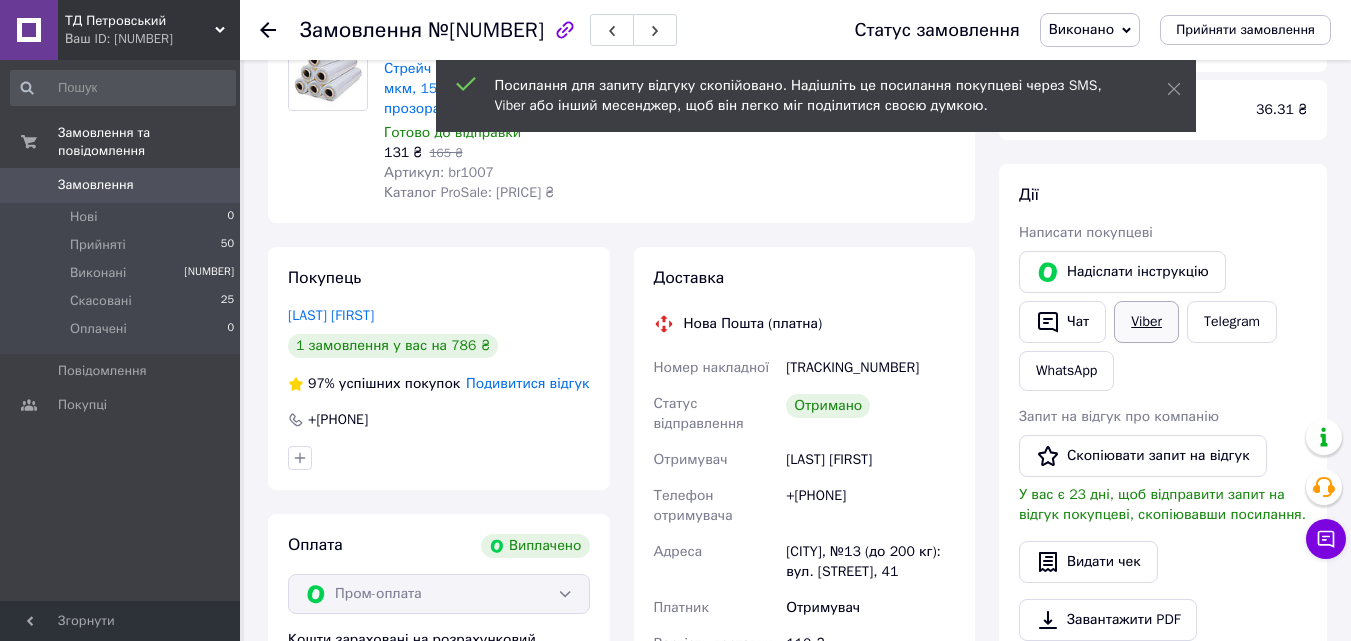 click on "Viber" at bounding box center (1146, 322) 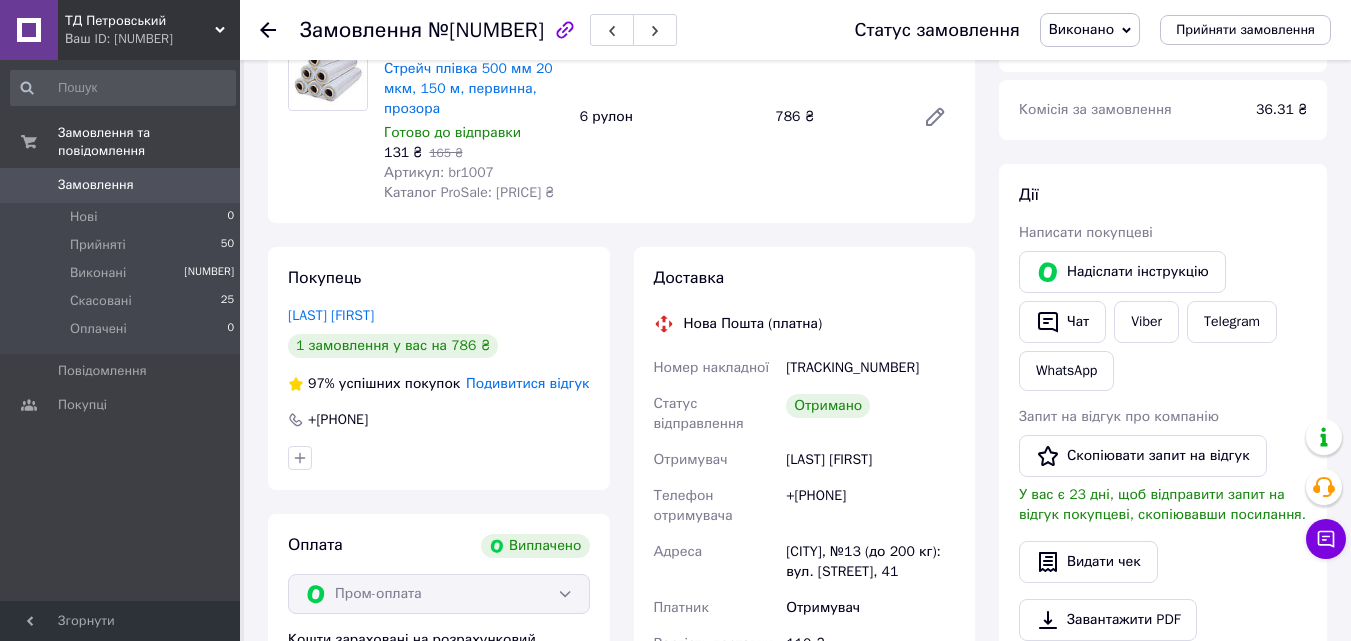 click 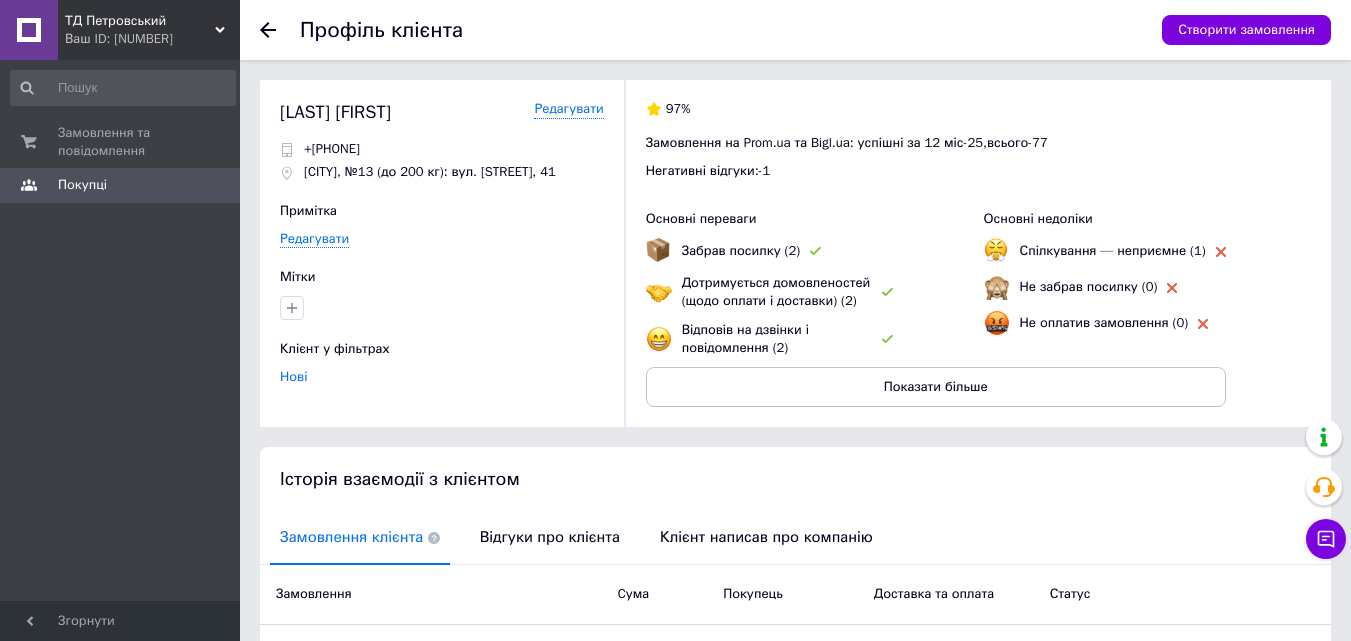 click 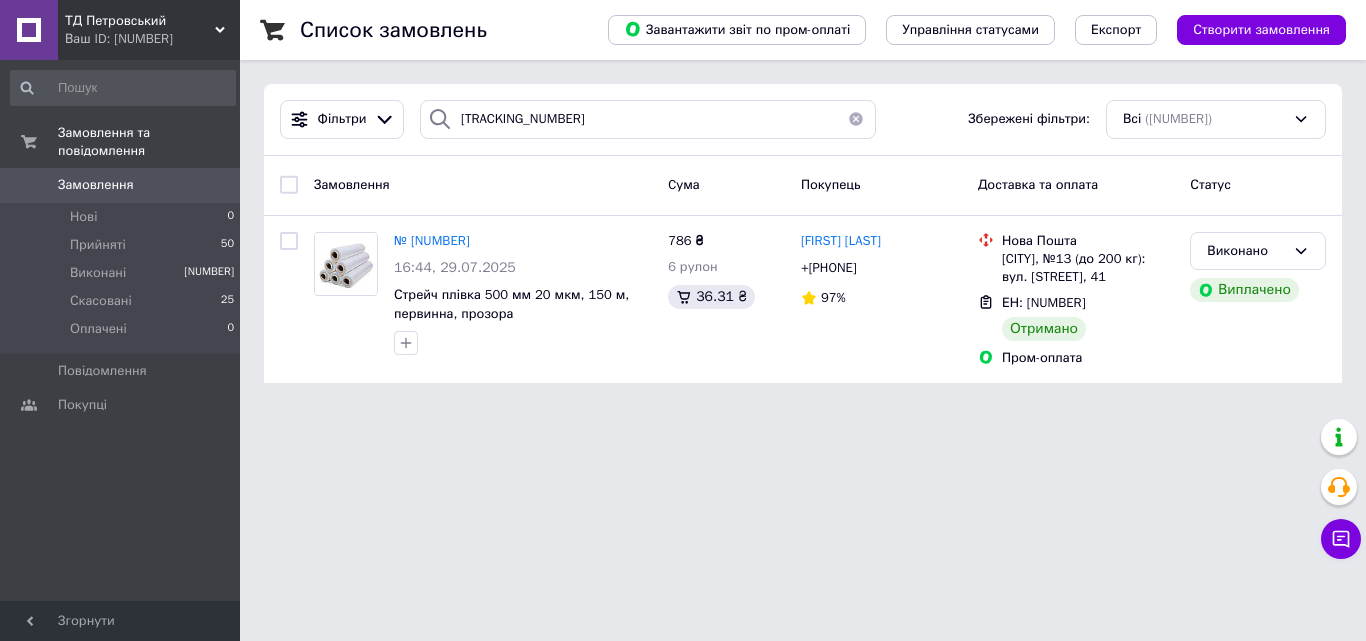 click at bounding box center (856, 119) 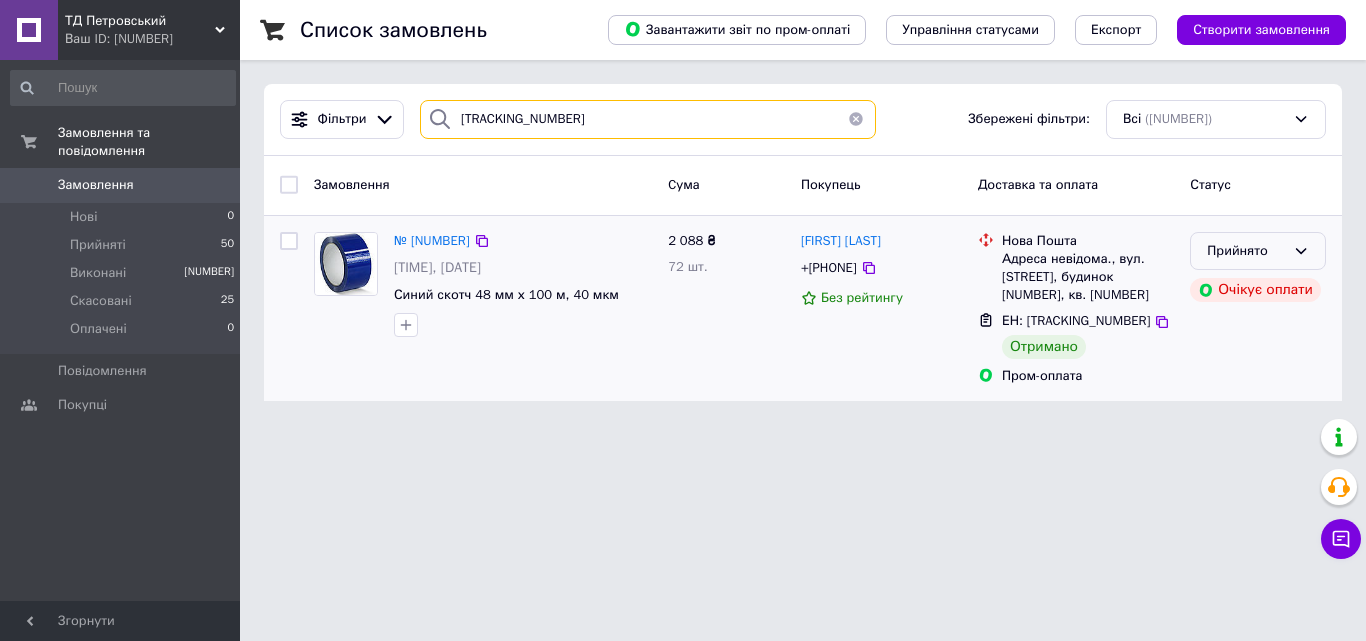 type on "[TRACKING_NUMBER]" 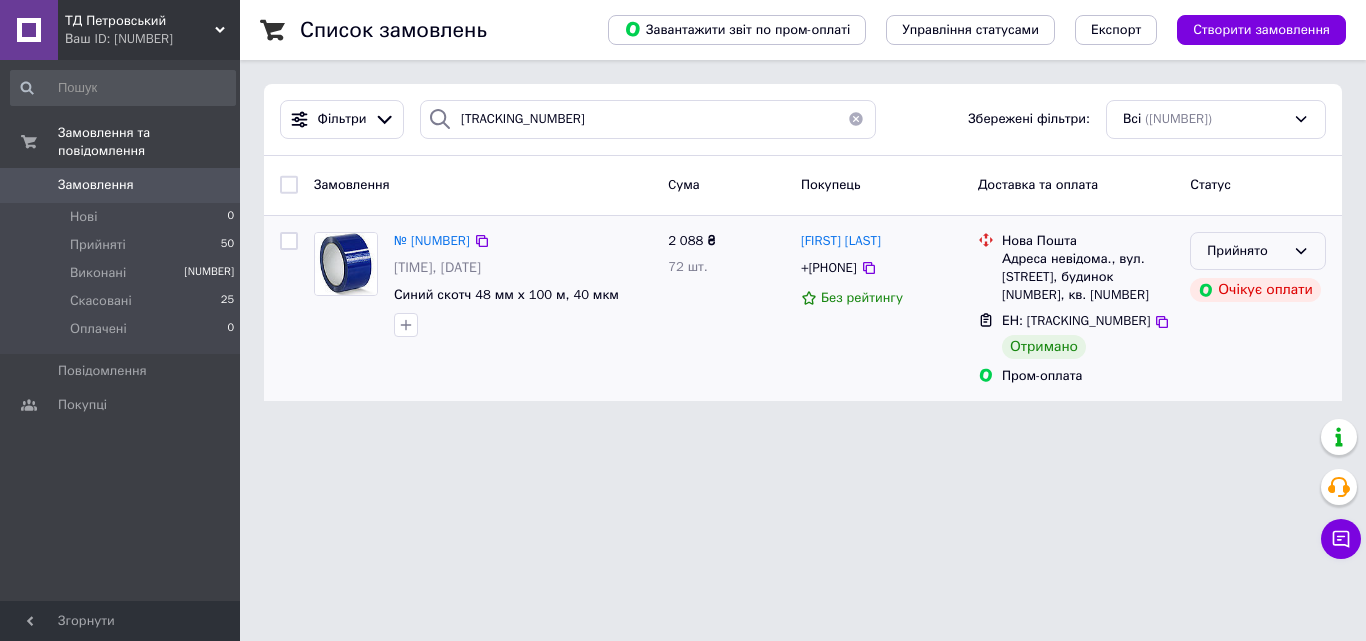 click 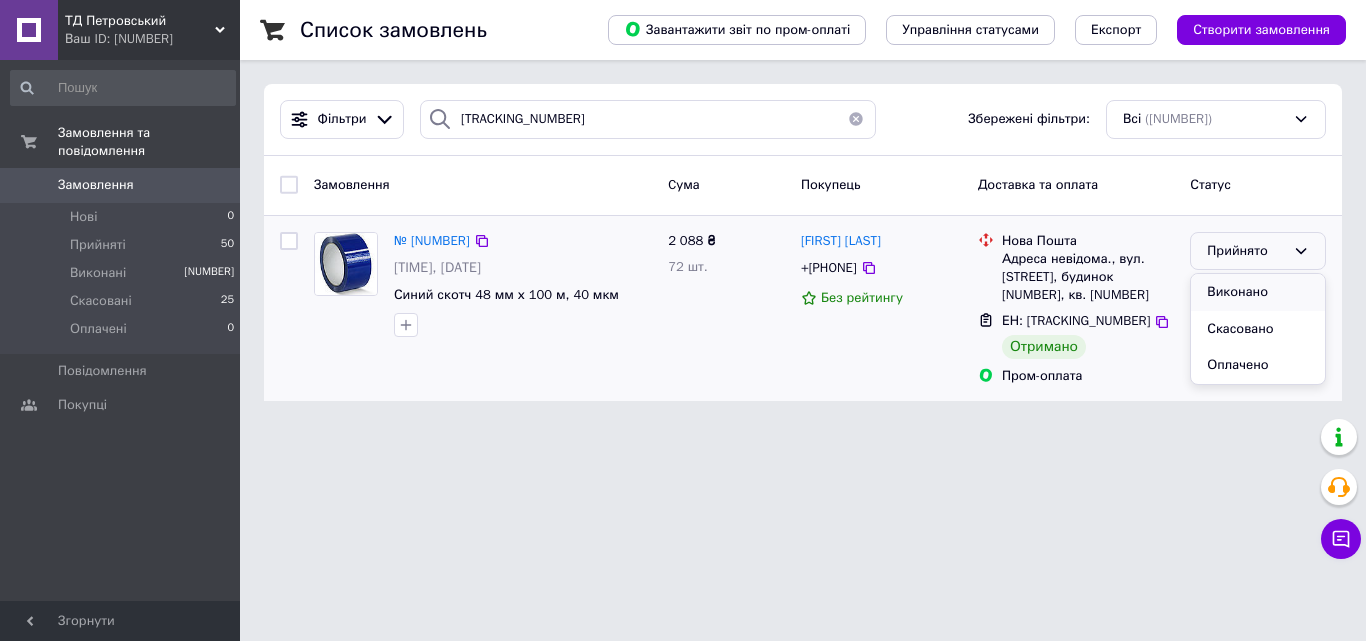 click on "Виконано" at bounding box center [1258, 292] 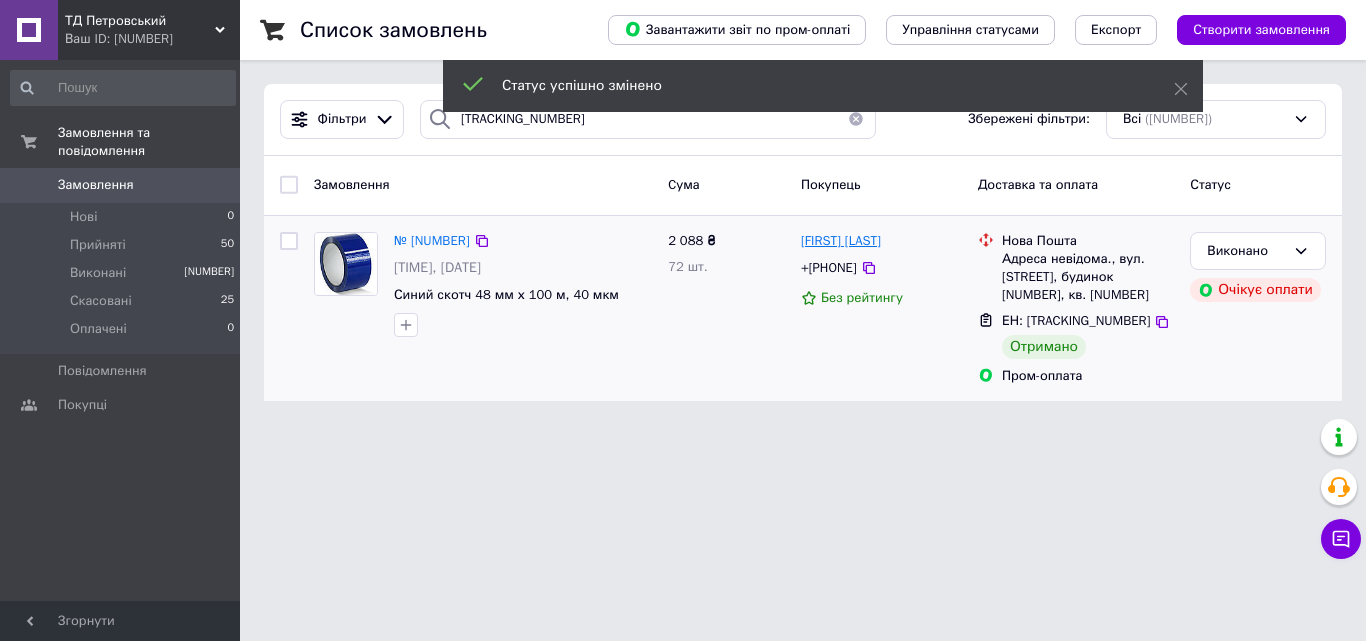 click on "[FIRST] [LAST]" at bounding box center [841, 240] 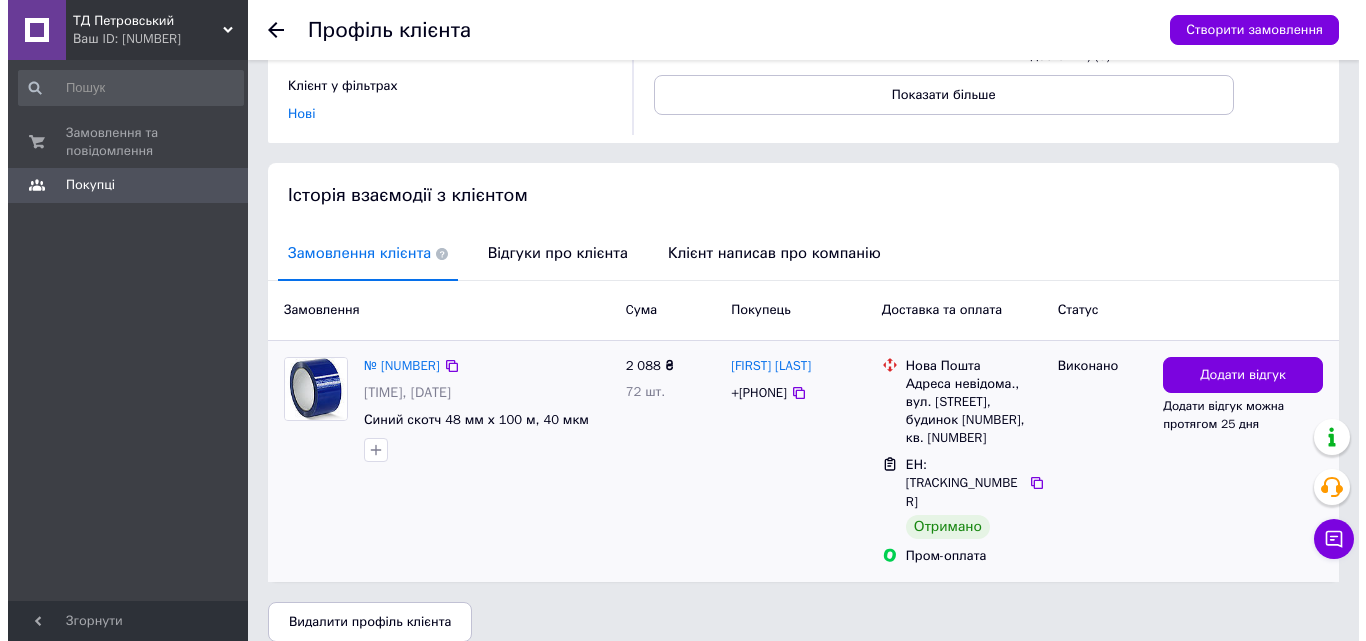 scroll, scrollTop: 302, scrollLeft: 0, axis: vertical 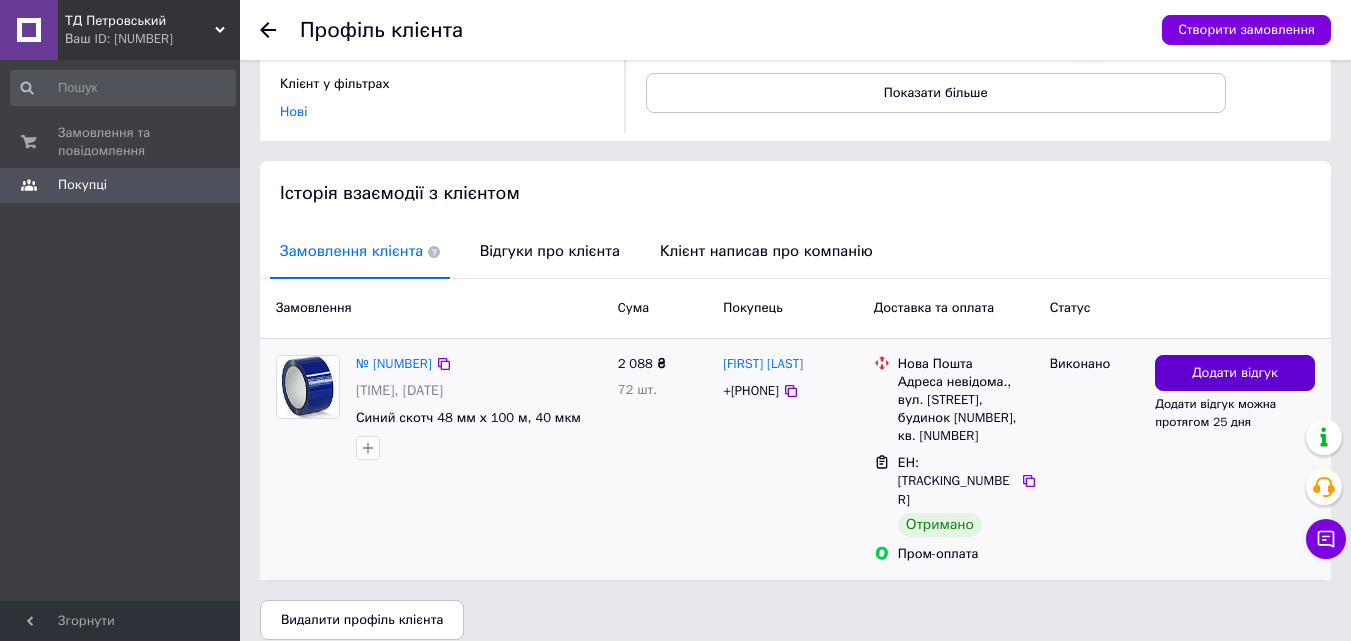 click on "Додати відгук" at bounding box center [1235, 373] 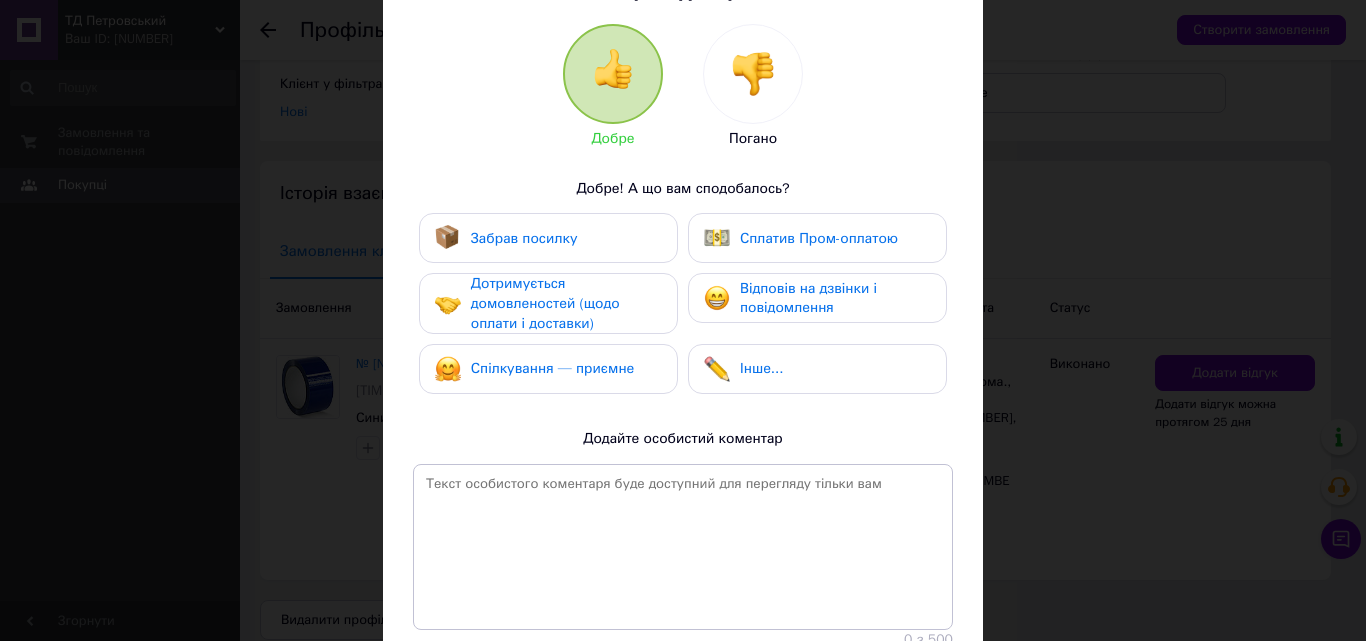scroll, scrollTop: 300, scrollLeft: 0, axis: vertical 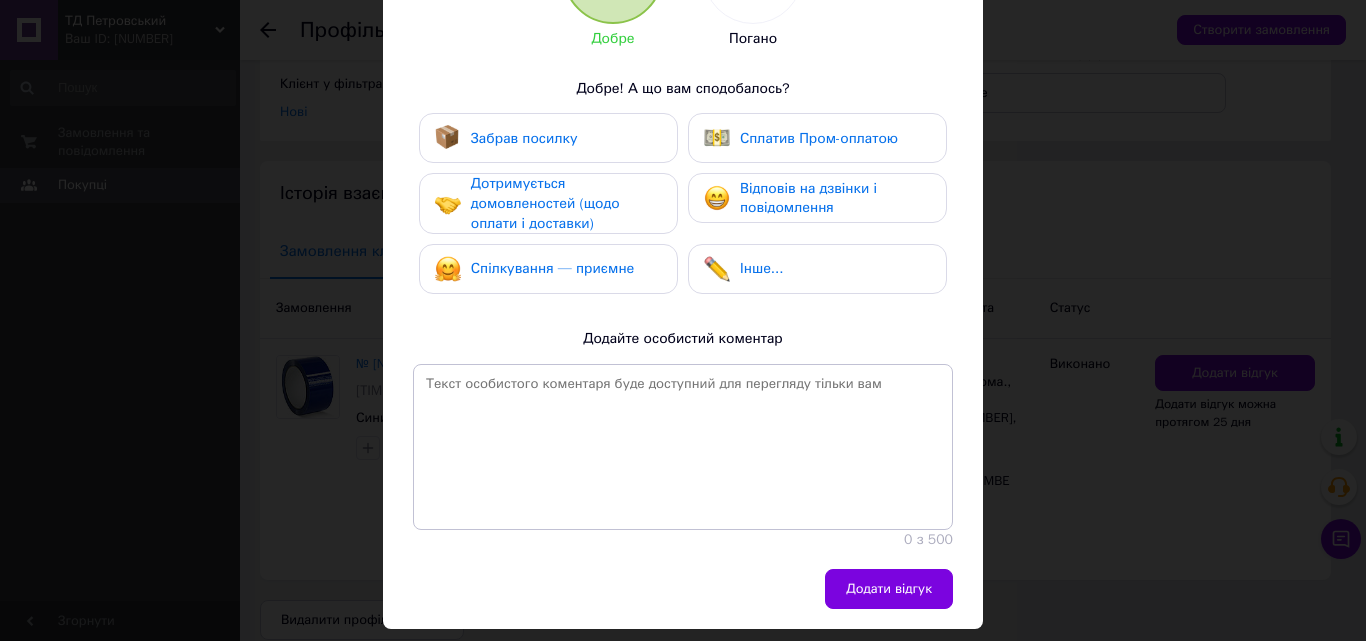 click on "Забрав посилку" at bounding box center (548, 138) 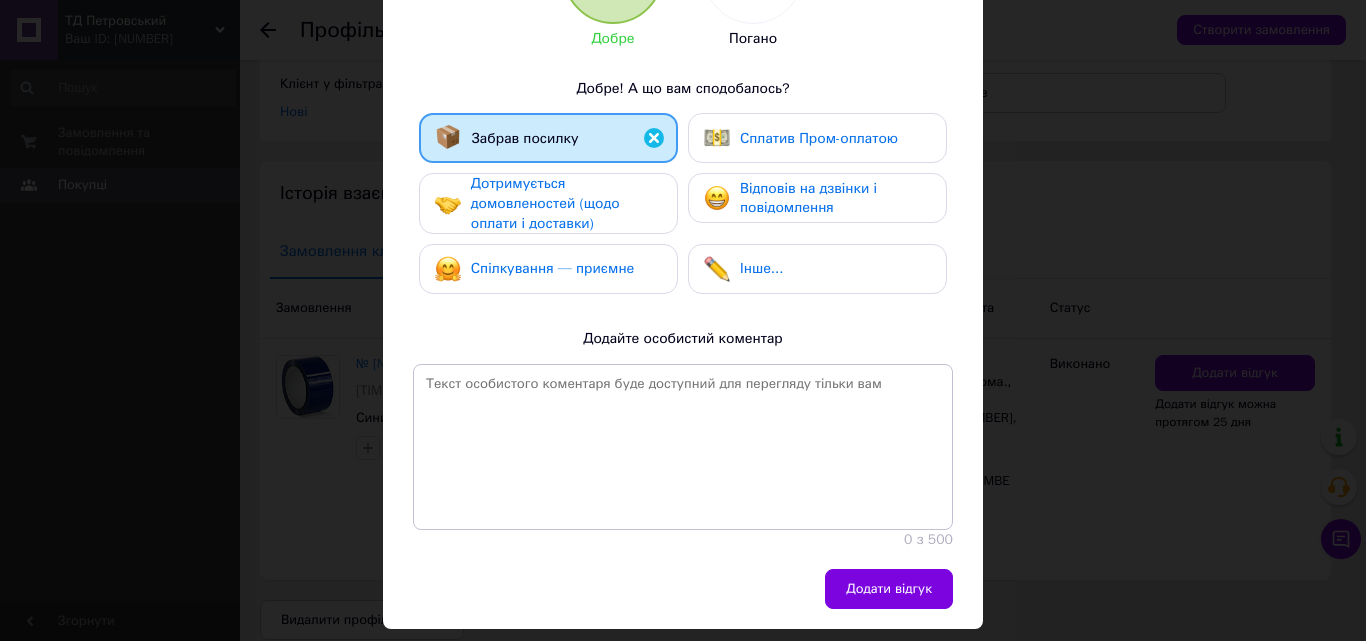 drag, startPoint x: 563, startPoint y: 202, endPoint x: 586, endPoint y: 269, distance: 70.837845 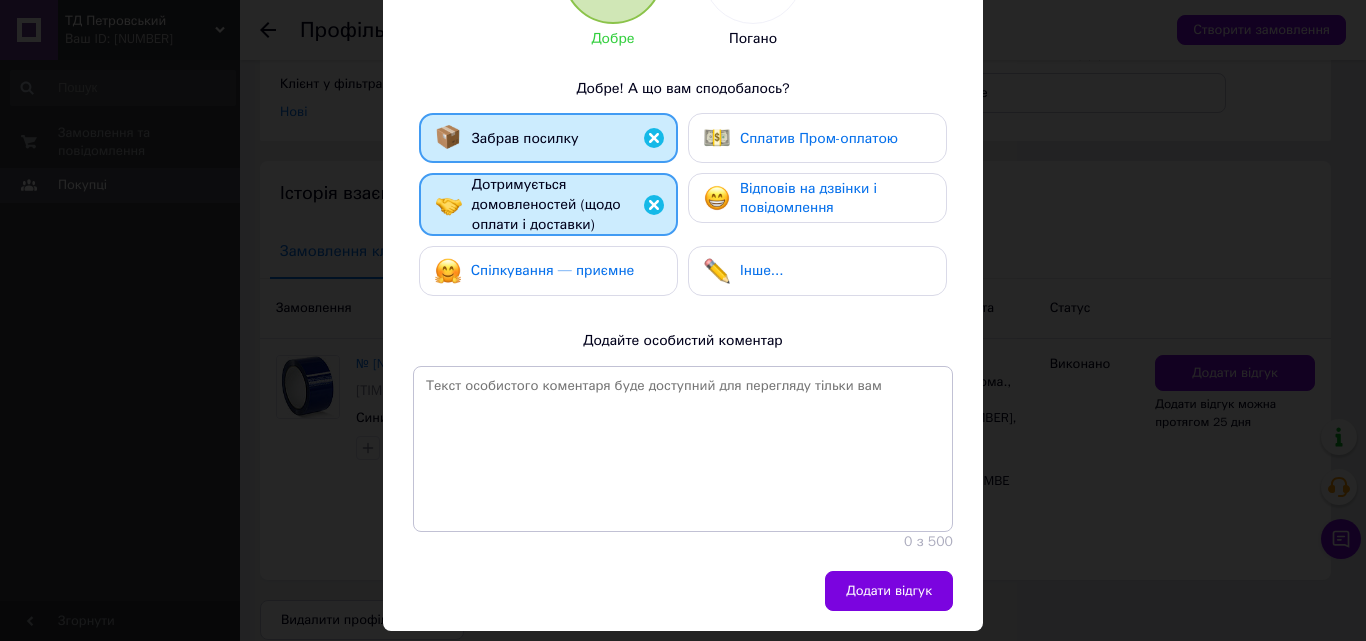 drag, startPoint x: 595, startPoint y: 272, endPoint x: 822, endPoint y: 192, distance: 240.68445 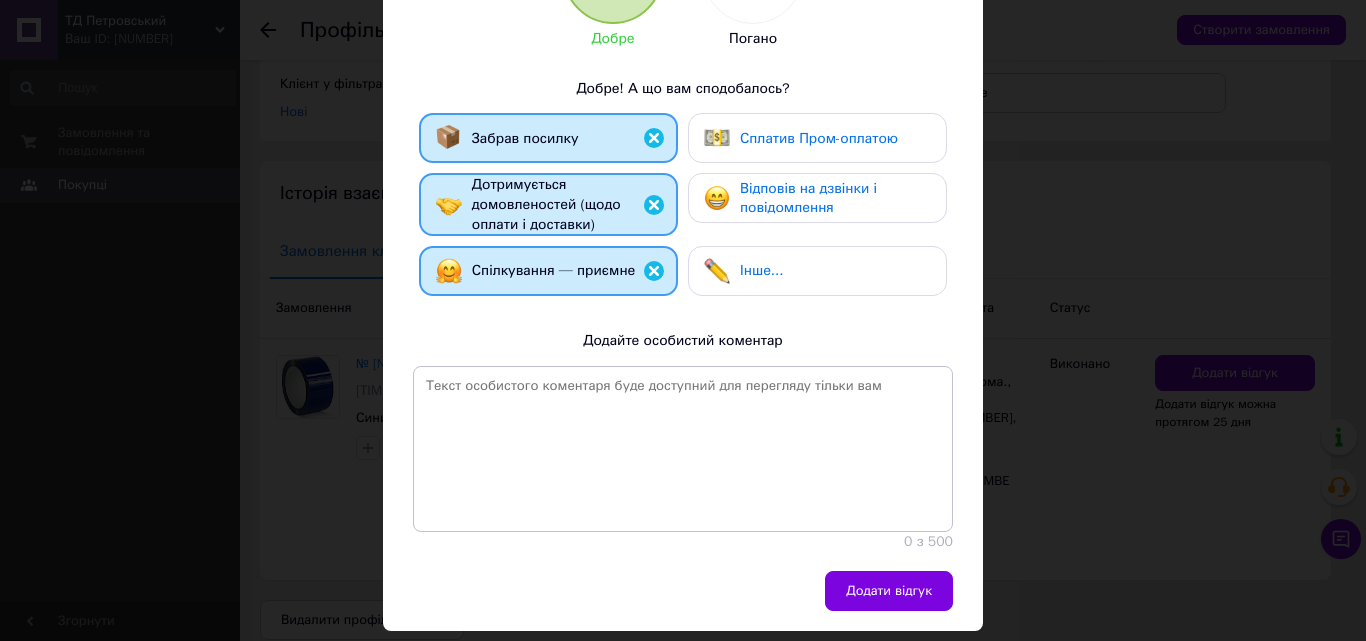 click on "Відповів на дзвінки і повідомлення" at bounding box center [808, 198] 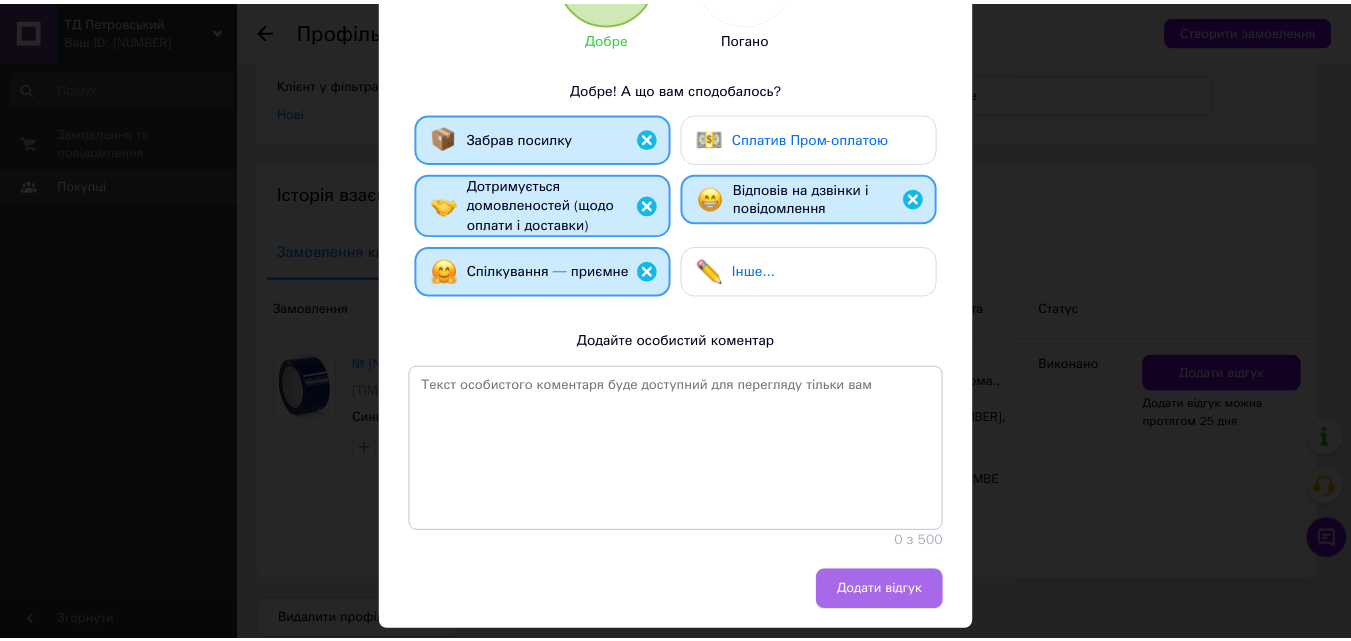 scroll, scrollTop: 352, scrollLeft: 0, axis: vertical 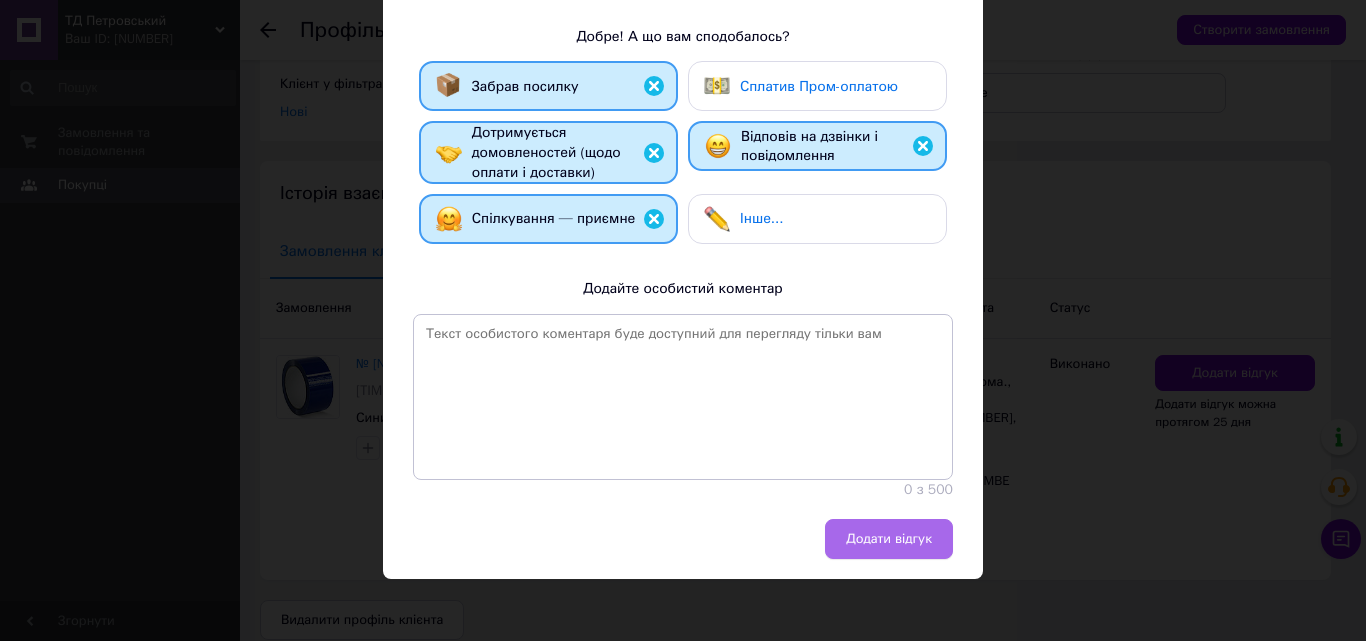 click on "Додати відгук" at bounding box center [889, 539] 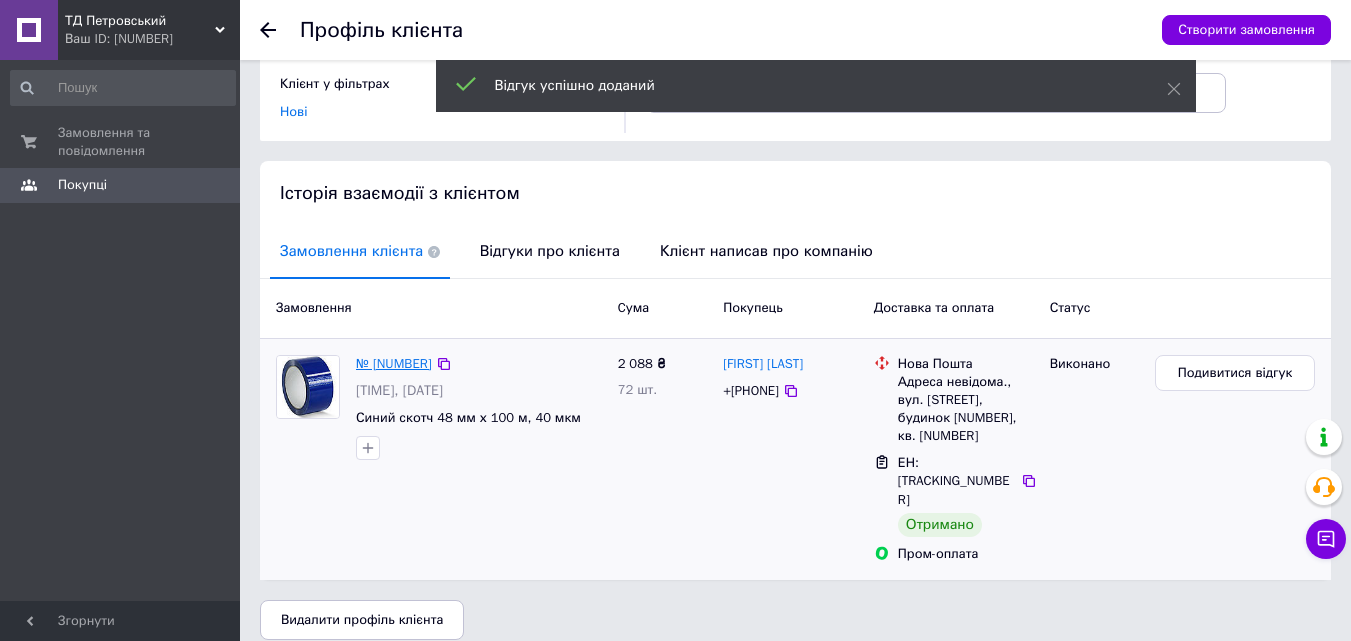 click on "№ [NUMBER]" at bounding box center (394, 363) 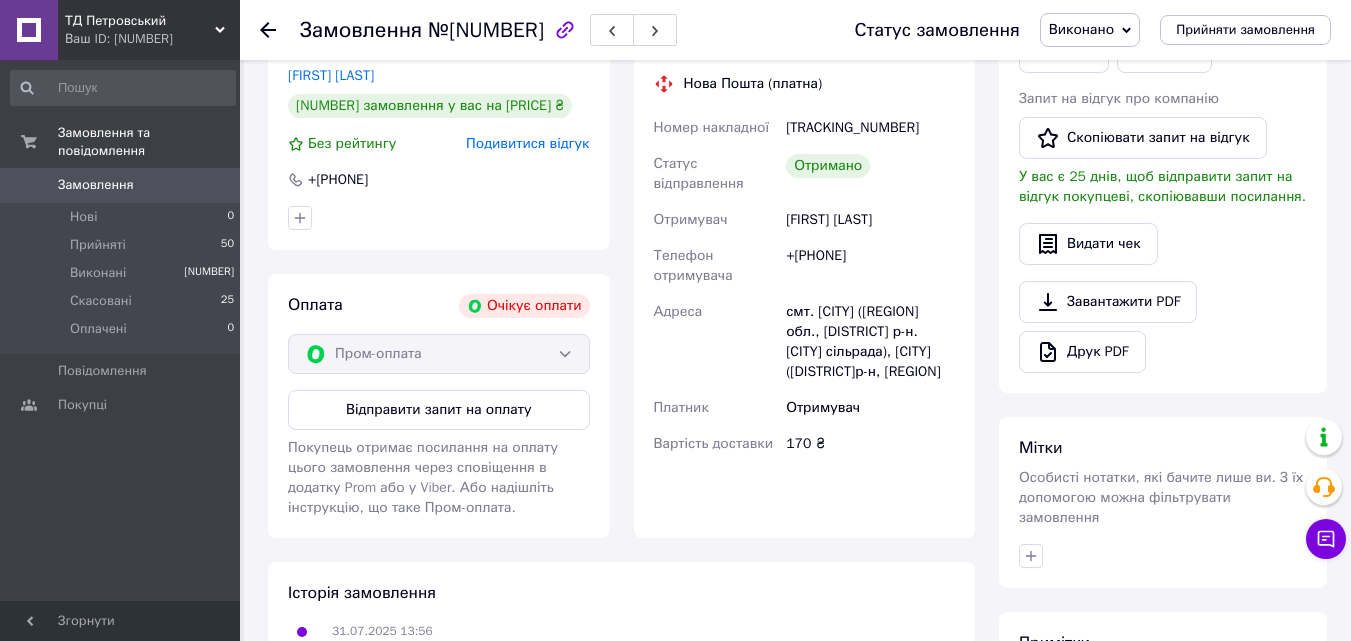 scroll, scrollTop: 300, scrollLeft: 0, axis: vertical 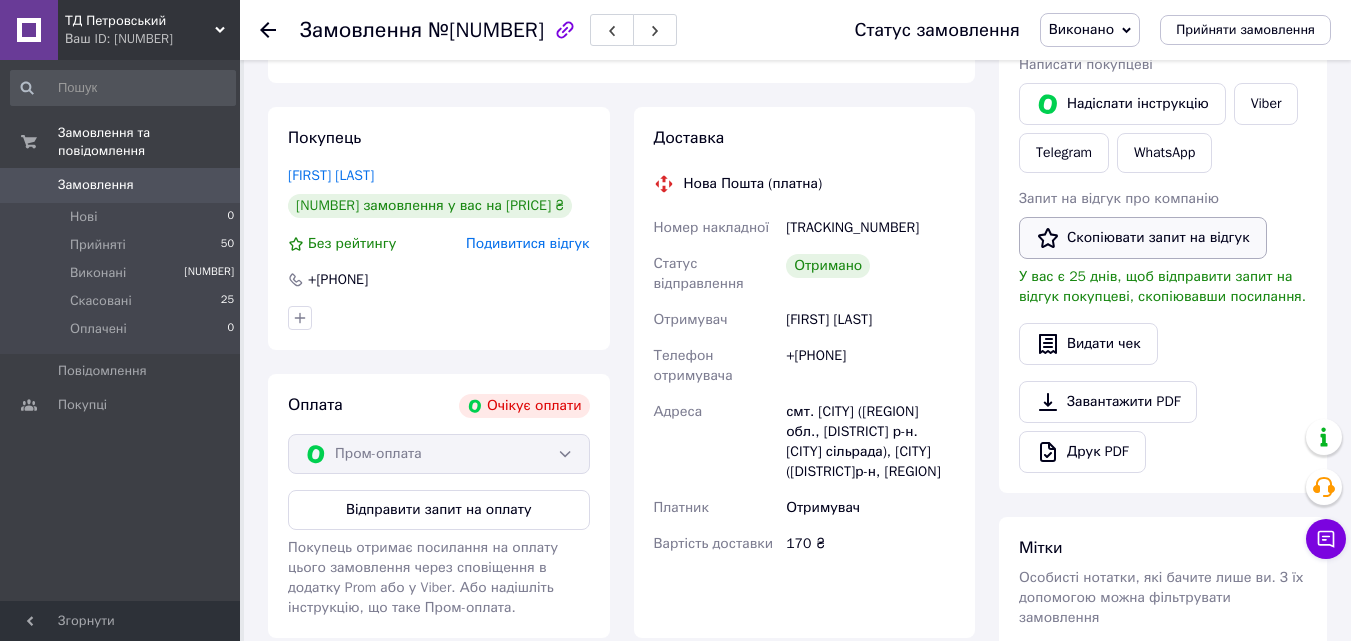 click on "Скопіювати запит на відгук" at bounding box center (1143, 238) 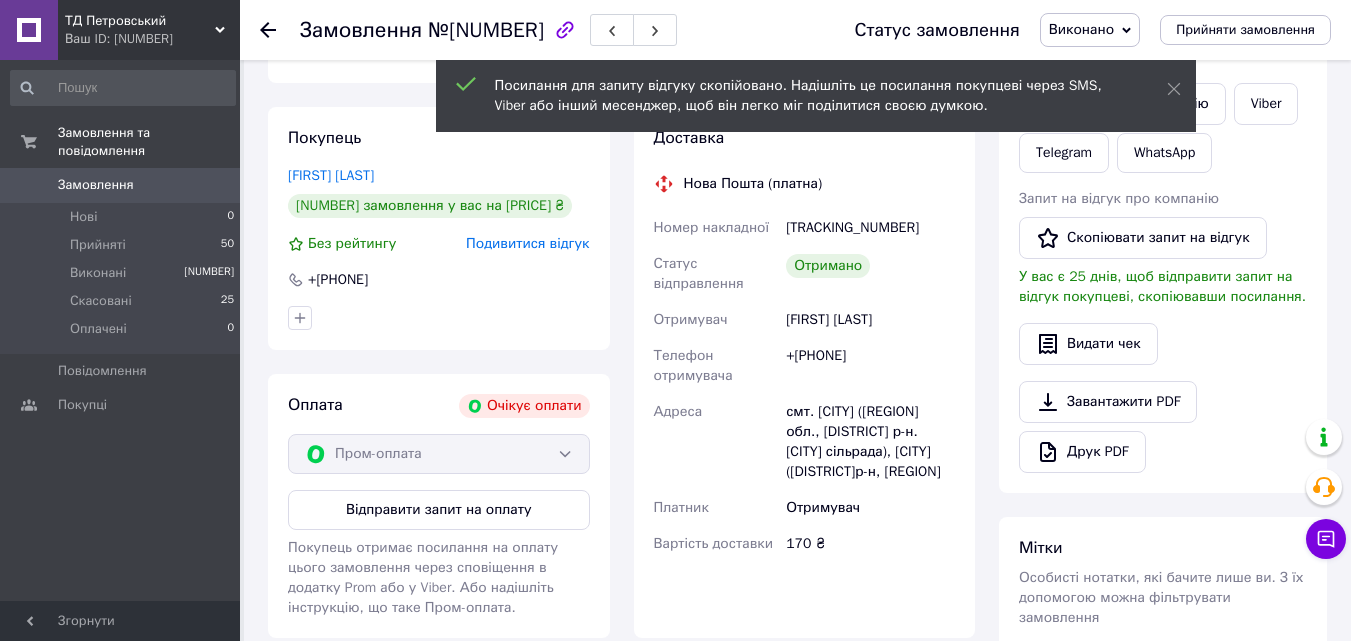 scroll, scrollTop: 200, scrollLeft: 0, axis: vertical 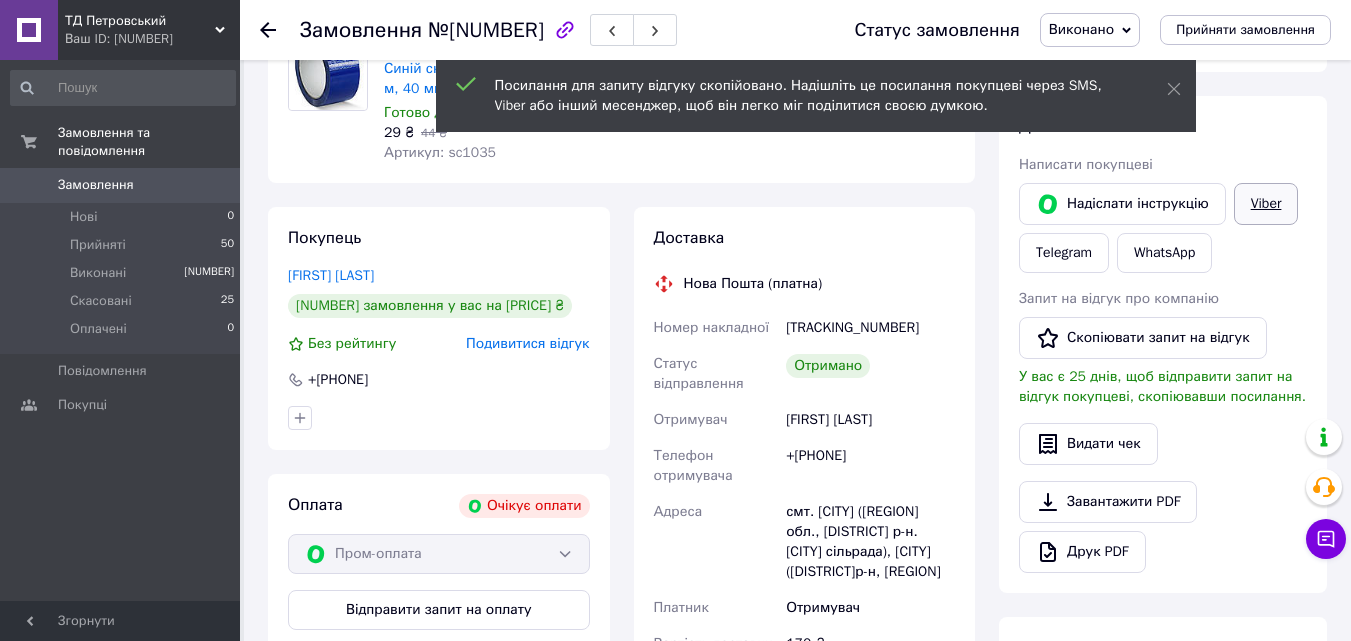 click on "Viber" at bounding box center [1266, 204] 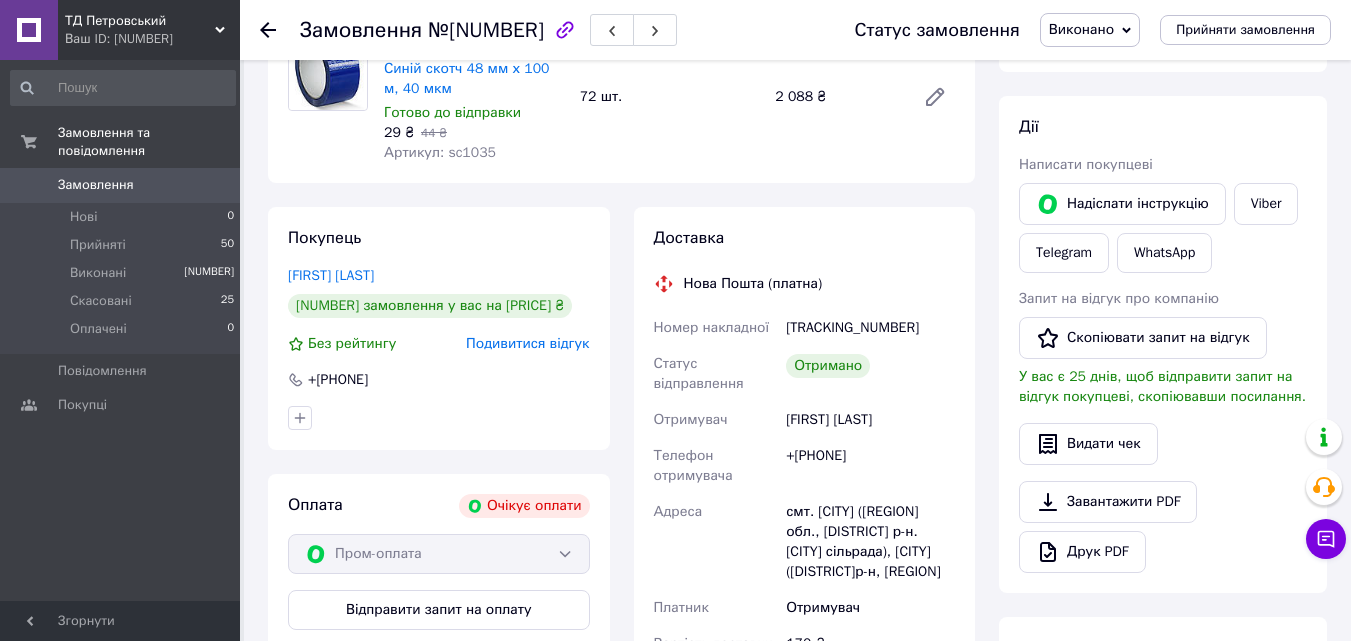 click 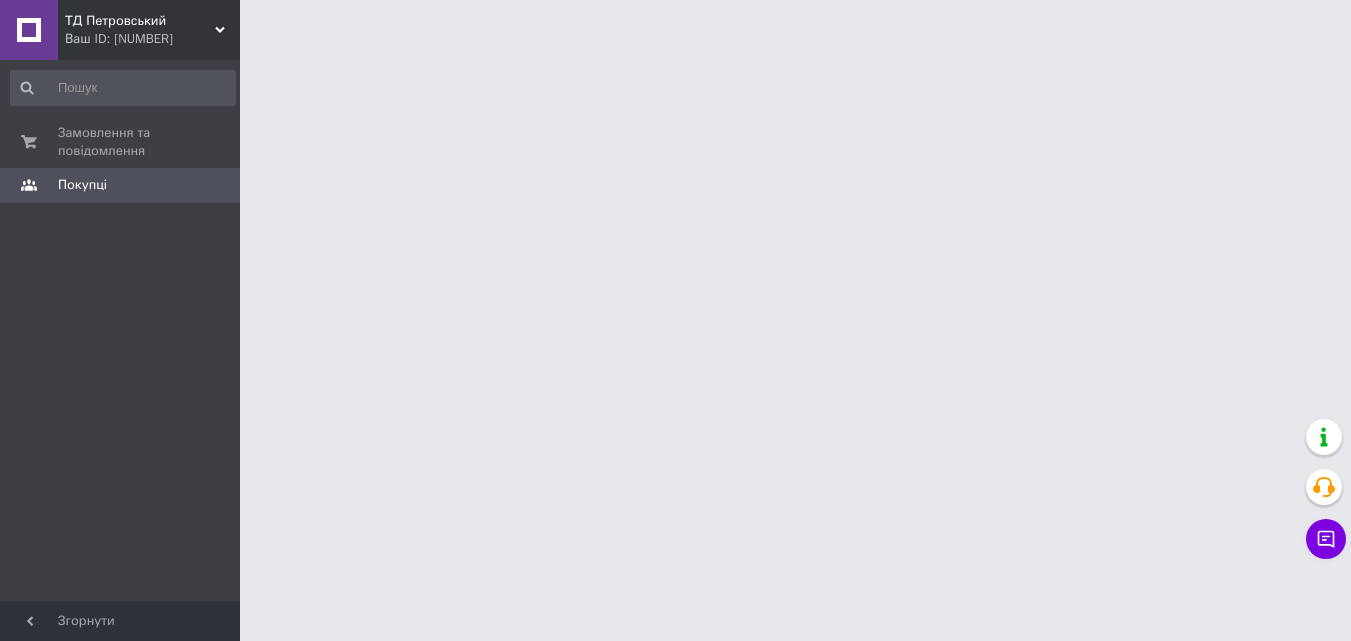 scroll, scrollTop: 0, scrollLeft: 0, axis: both 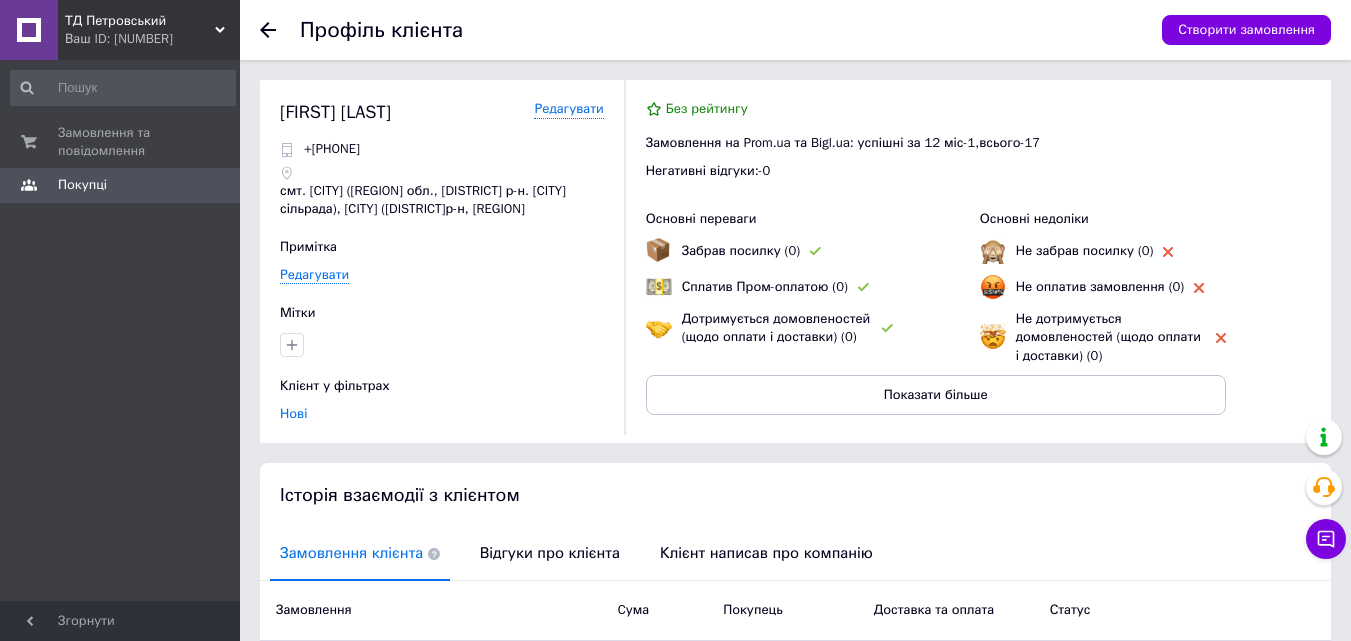 click 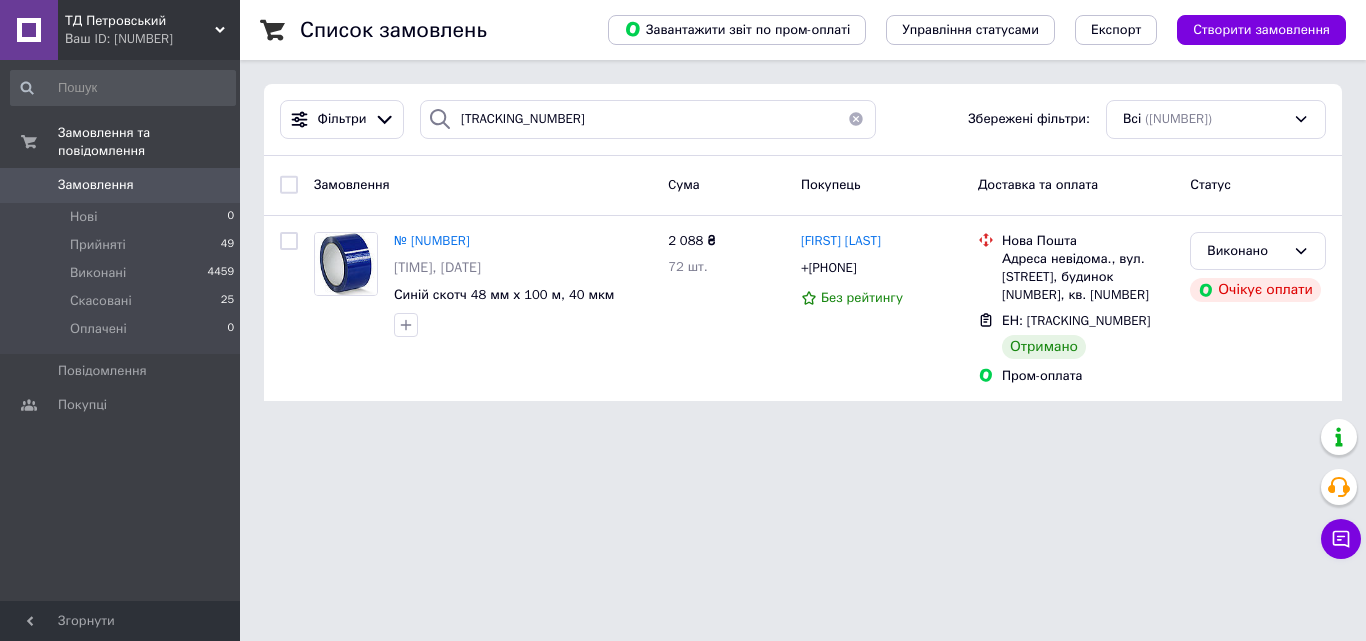 drag, startPoint x: 847, startPoint y: 120, endPoint x: 862, endPoint y: 124, distance: 15.524175 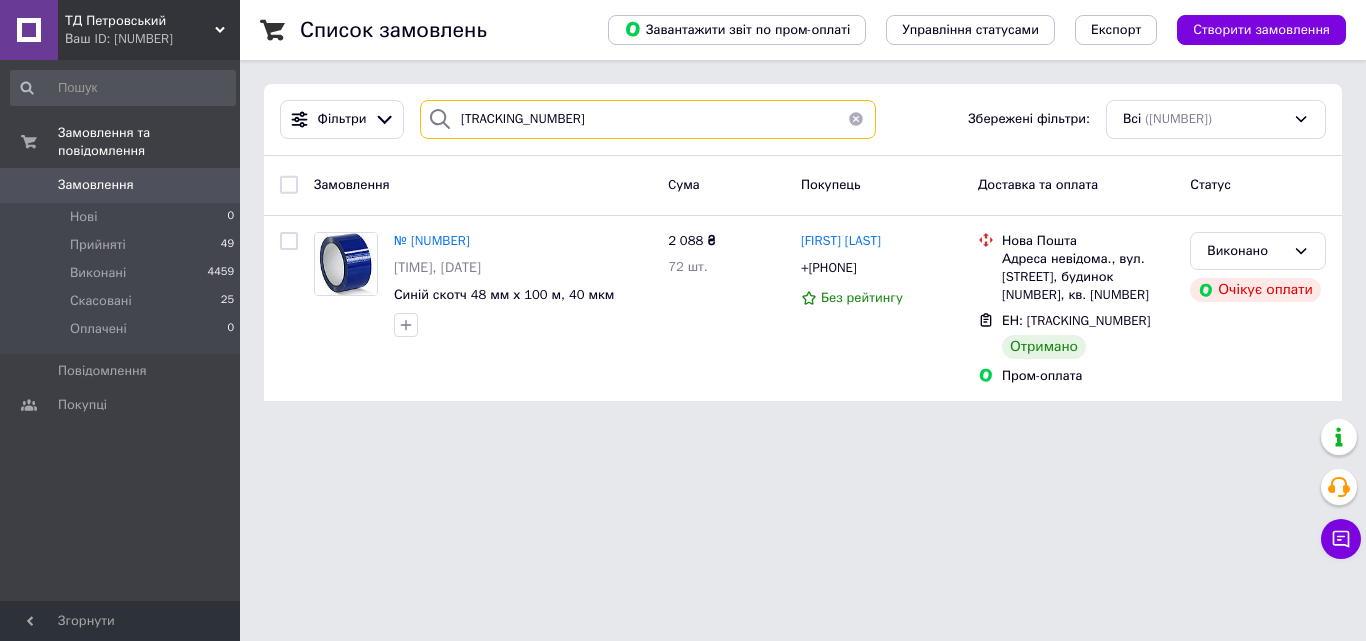 type 